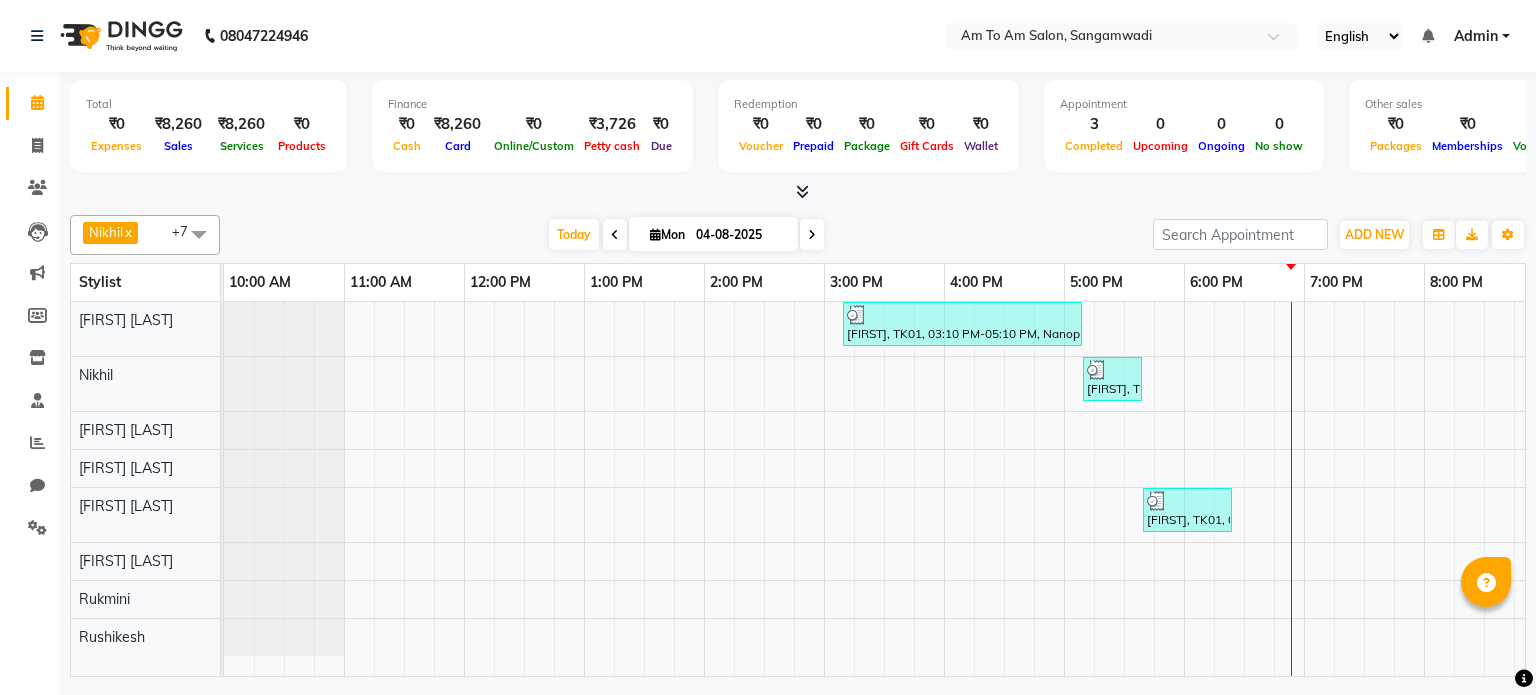 scroll, scrollTop: 0, scrollLeft: 0, axis: both 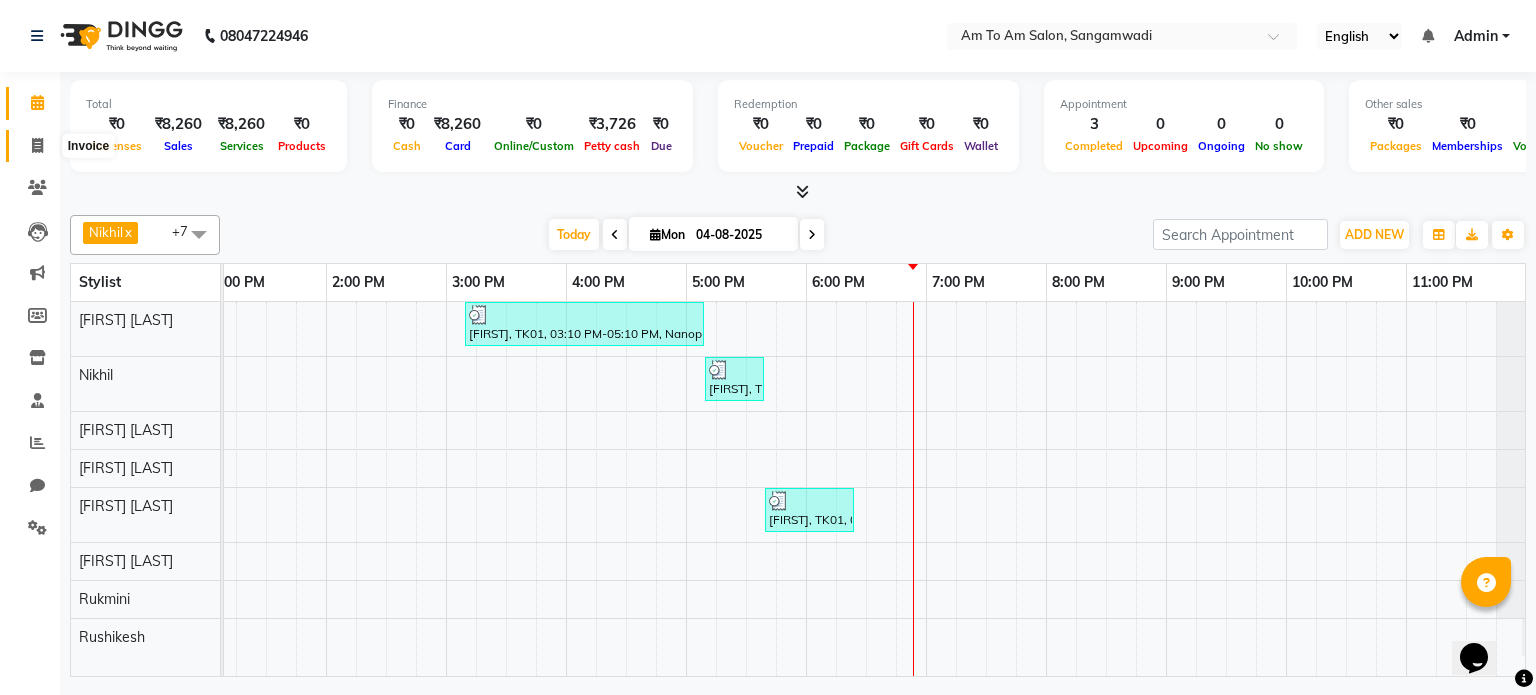 click 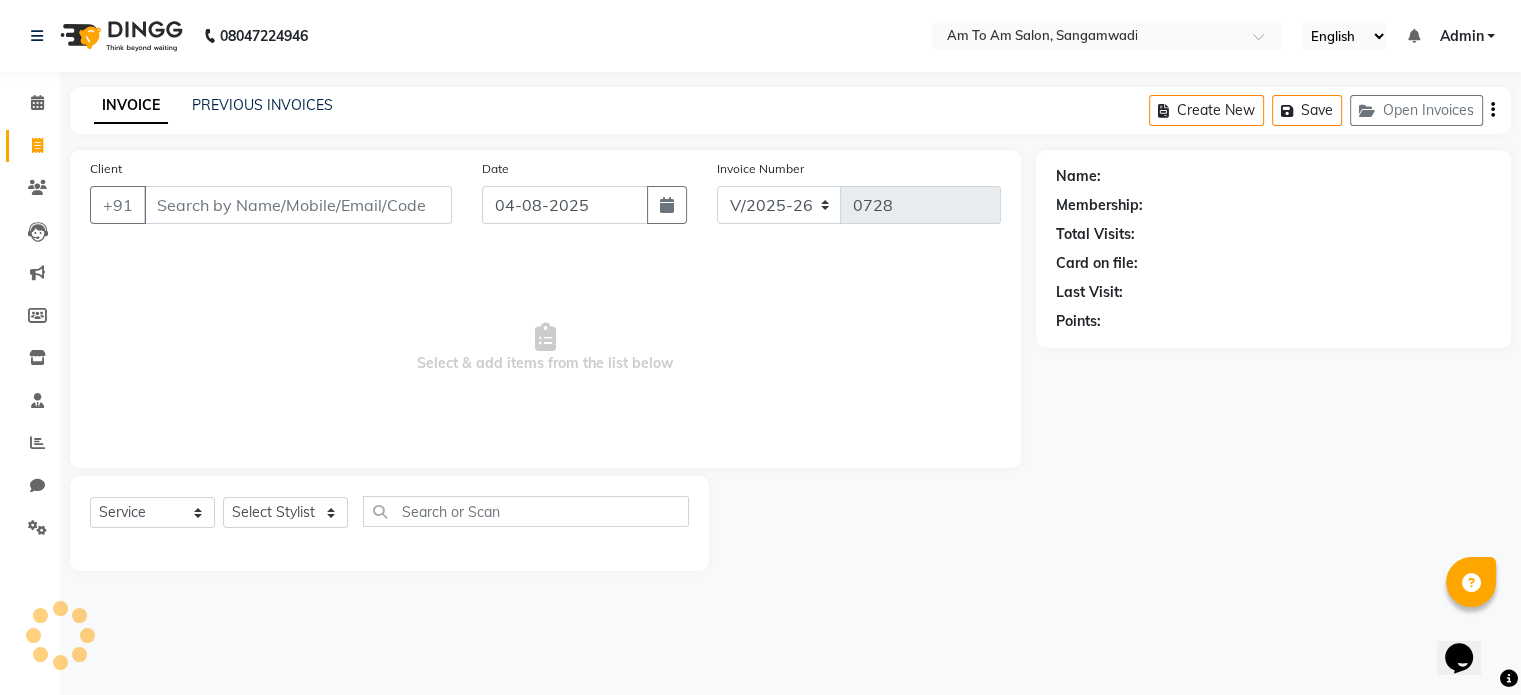 select on "51659" 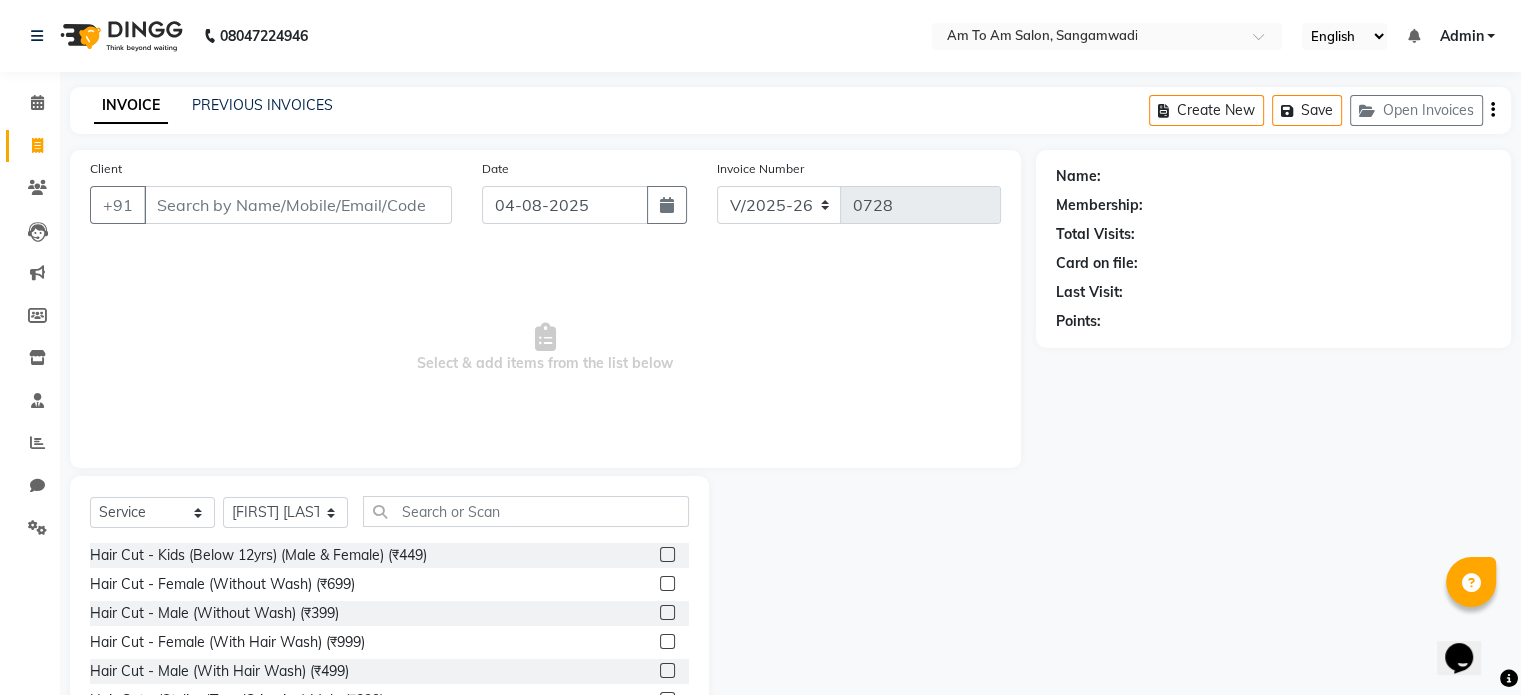 click on "Client" at bounding box center (298, 205) 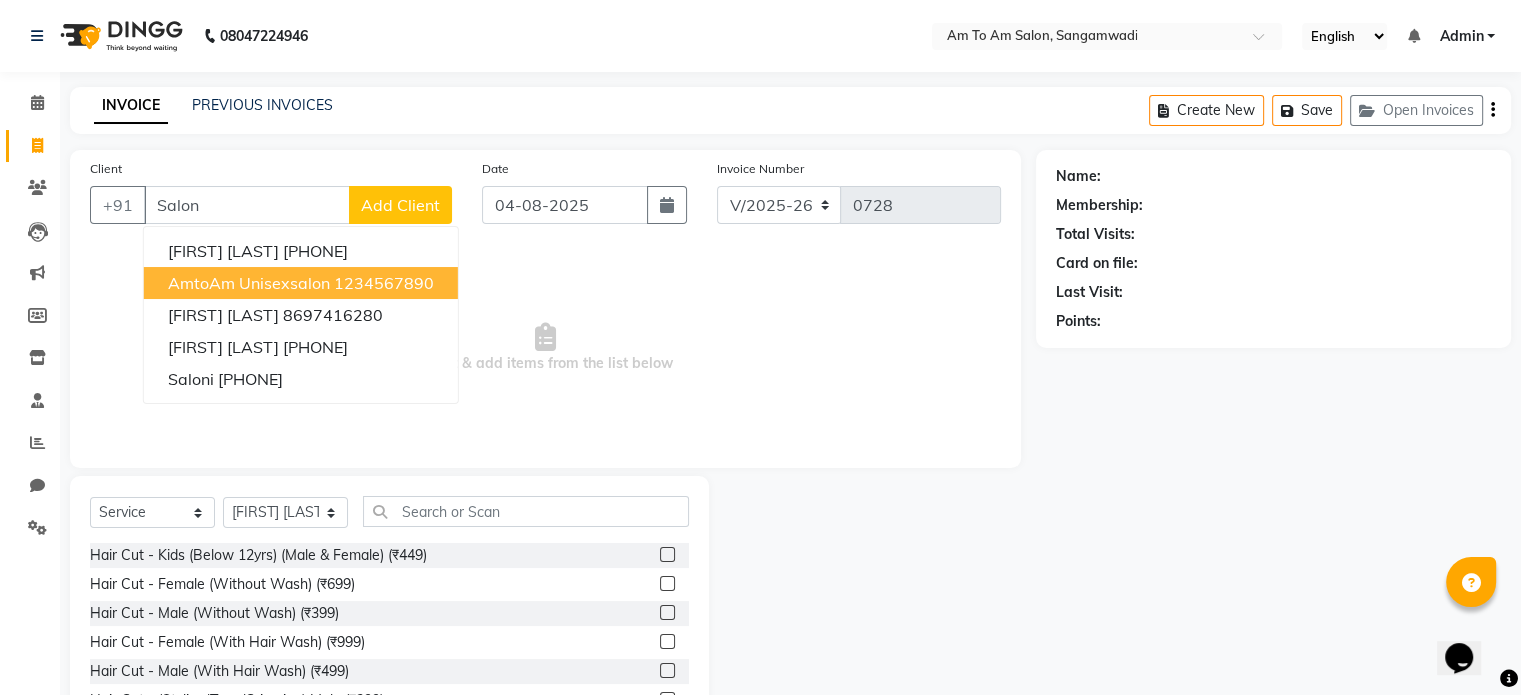 click on "AmtoAm unisexsalon" at bounding box center (249, 283) 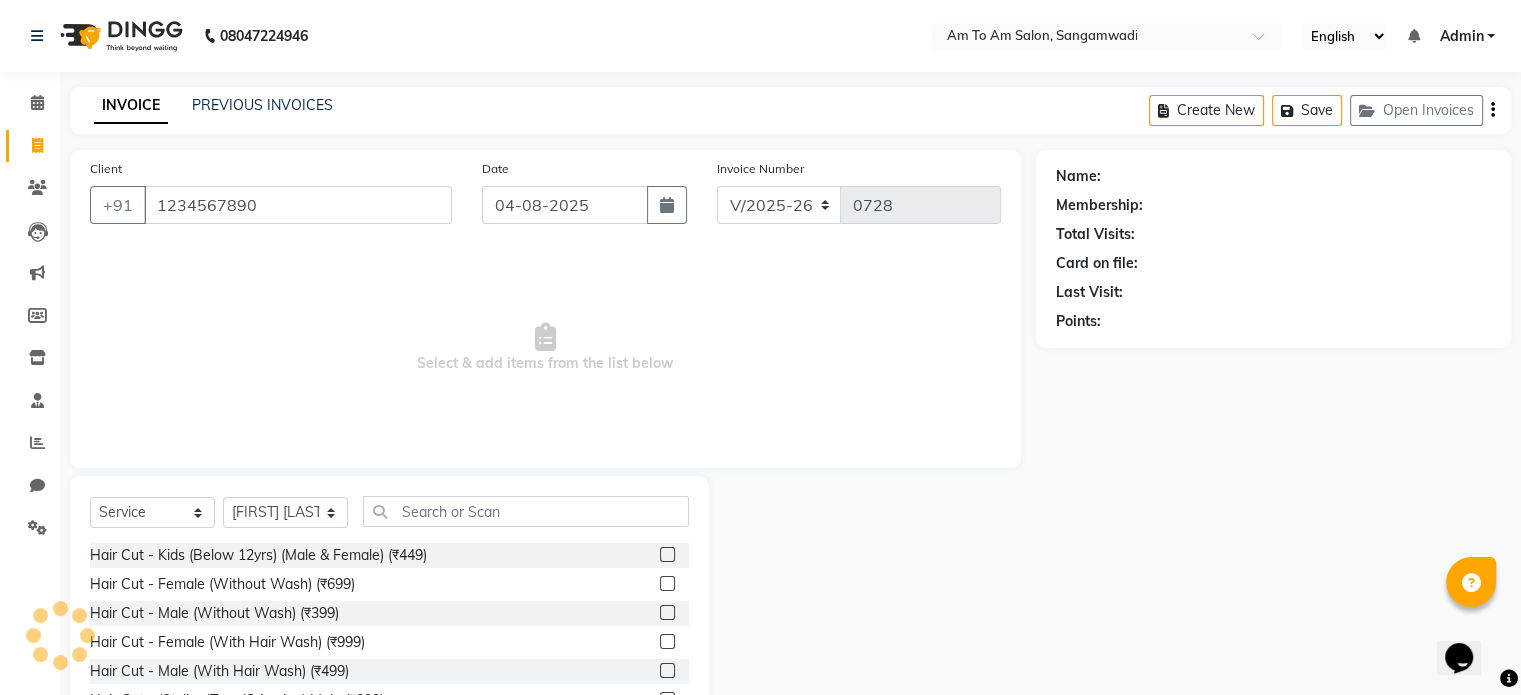 type on "1234567890" 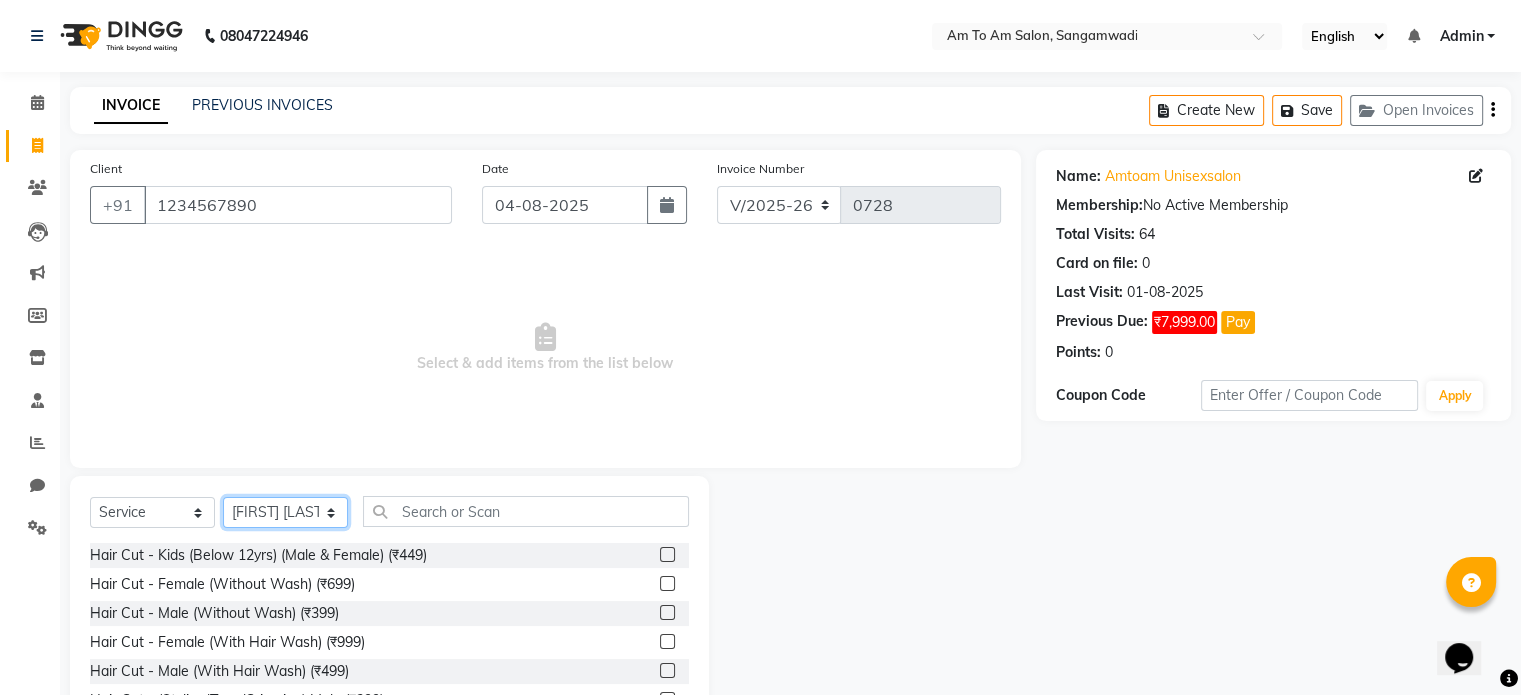 click on "Select Stylist Akash Parmar  Ashwini I John Lokhande Mahi Shaikh Nikhil  Poonam Mam Ravina Soni  Rohit Rukmini  Rushikesh Sakshi Shelar  Sonali Taufik Shaikh" 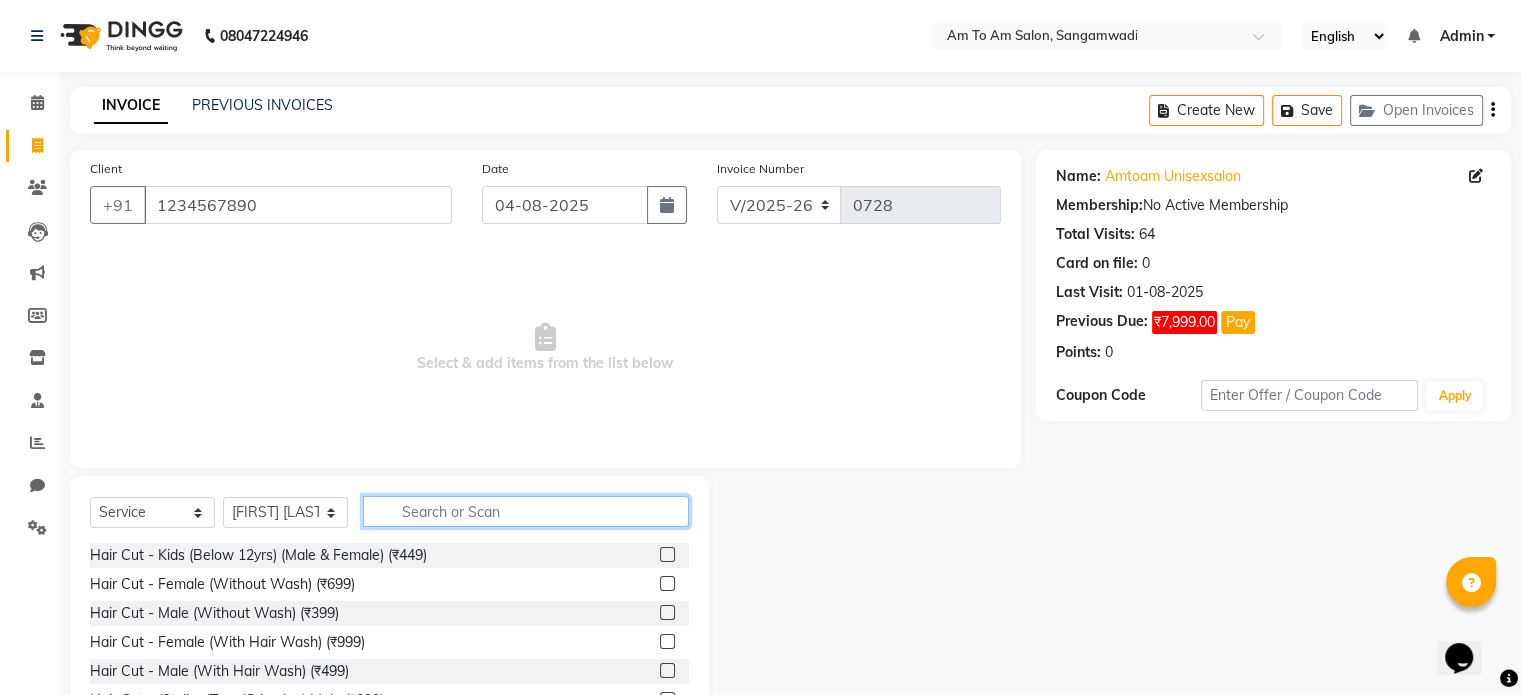 click 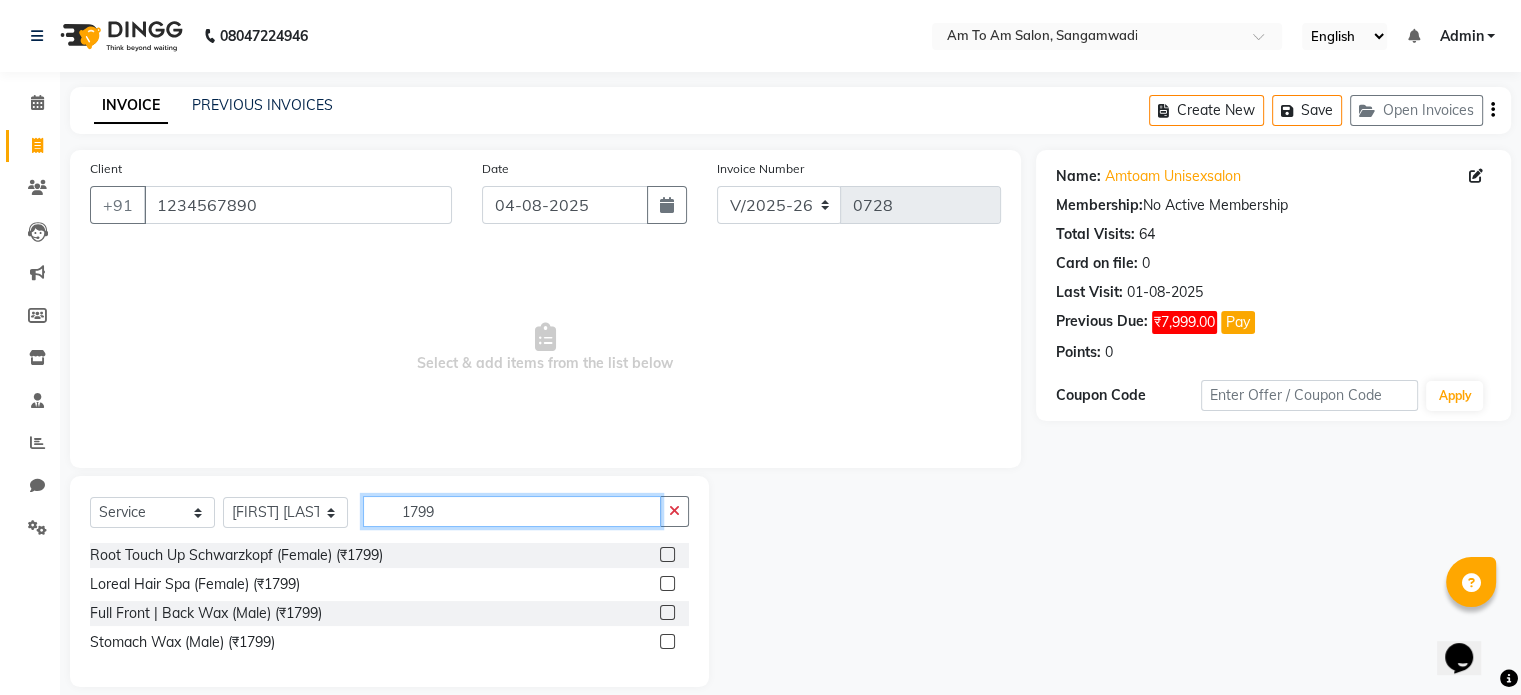 type on "1799" 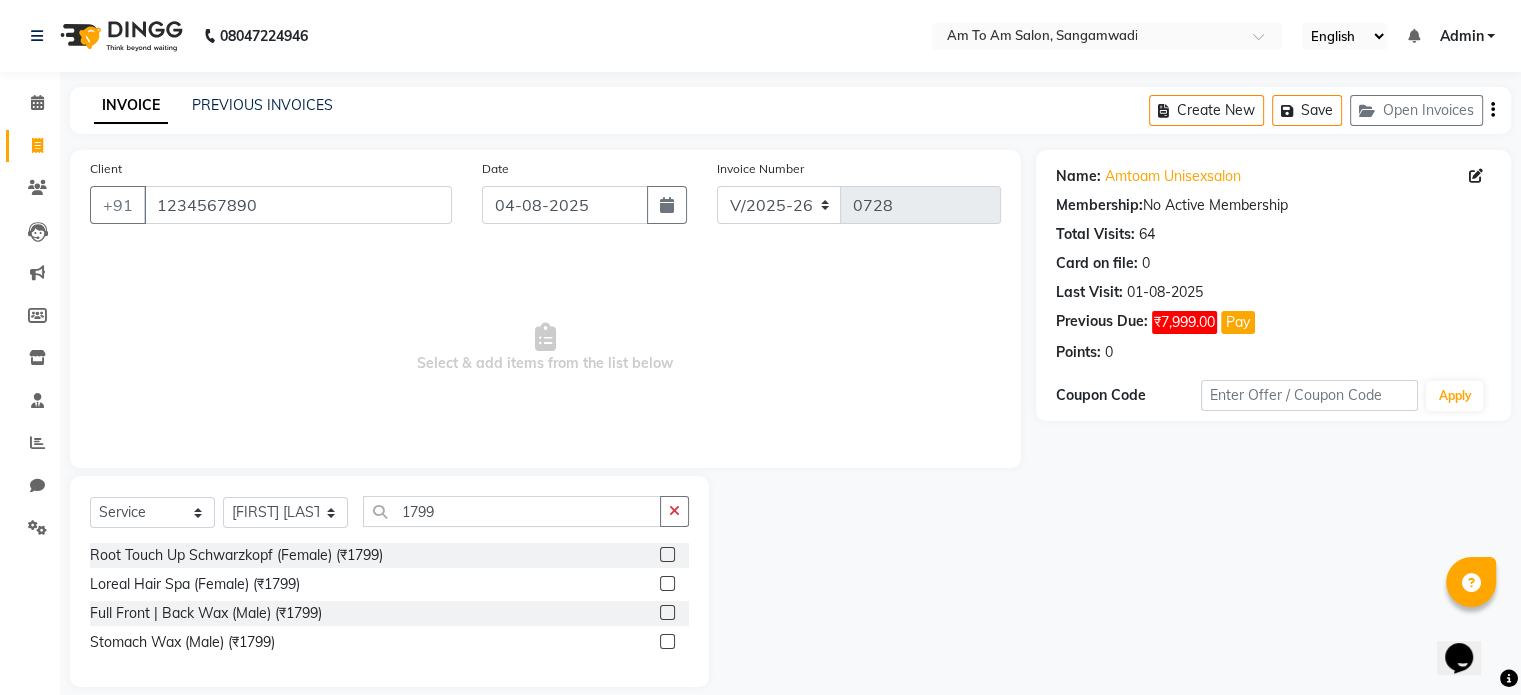 click 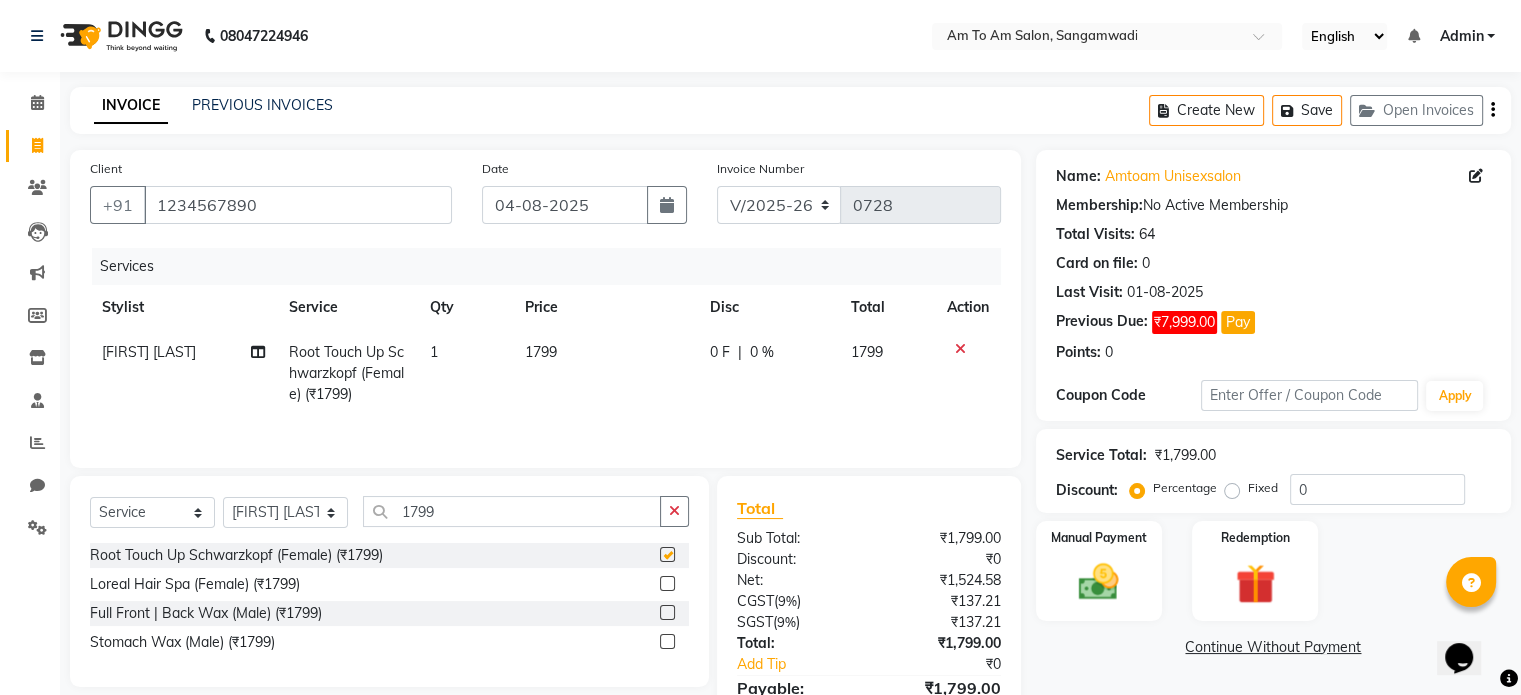 checkbox on "false" 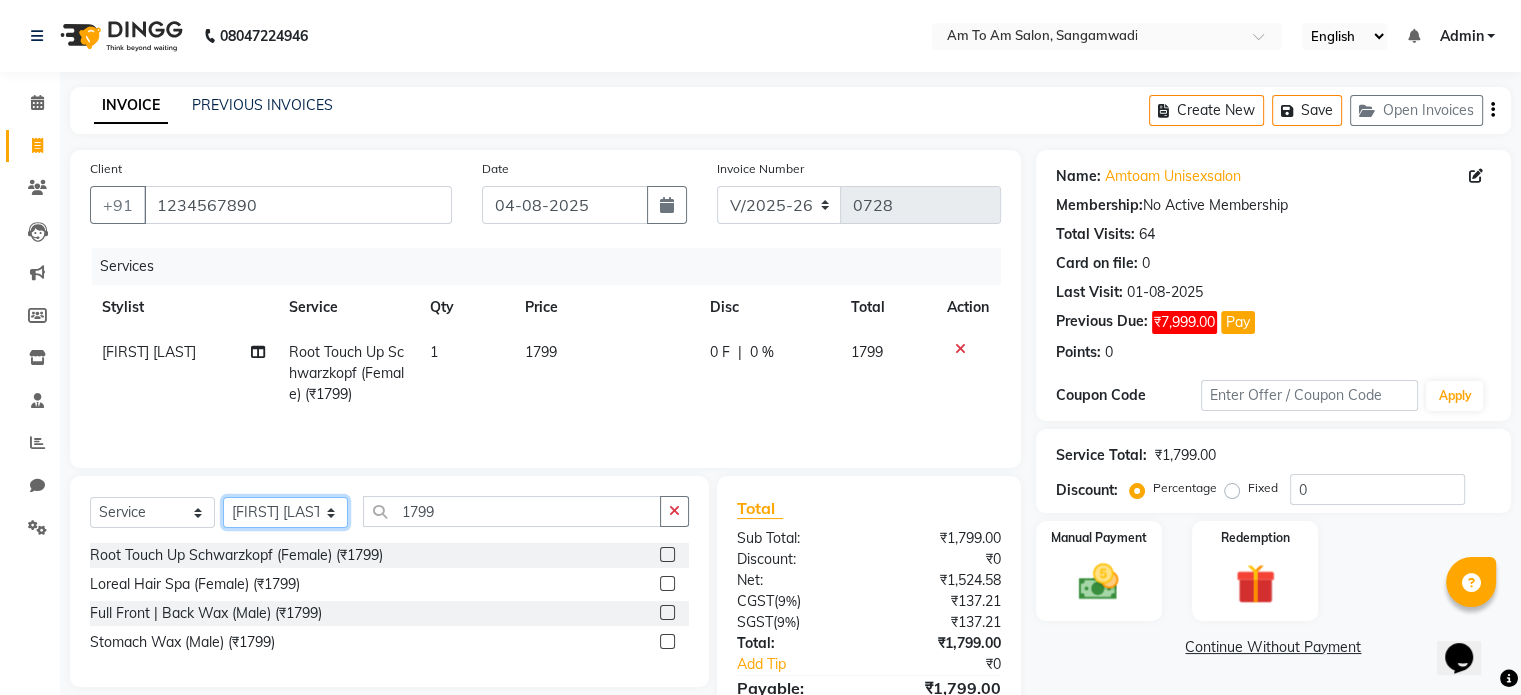 click on "Select Stylist Akash Parmar  Ashwini I John Lokhande Mahi Shaikh Nikhil  Poonam Mam Ravina Soni  Rohit Rukmini  Rushikesh Sakshi Shelar  Sonali Taufik Shaikh" 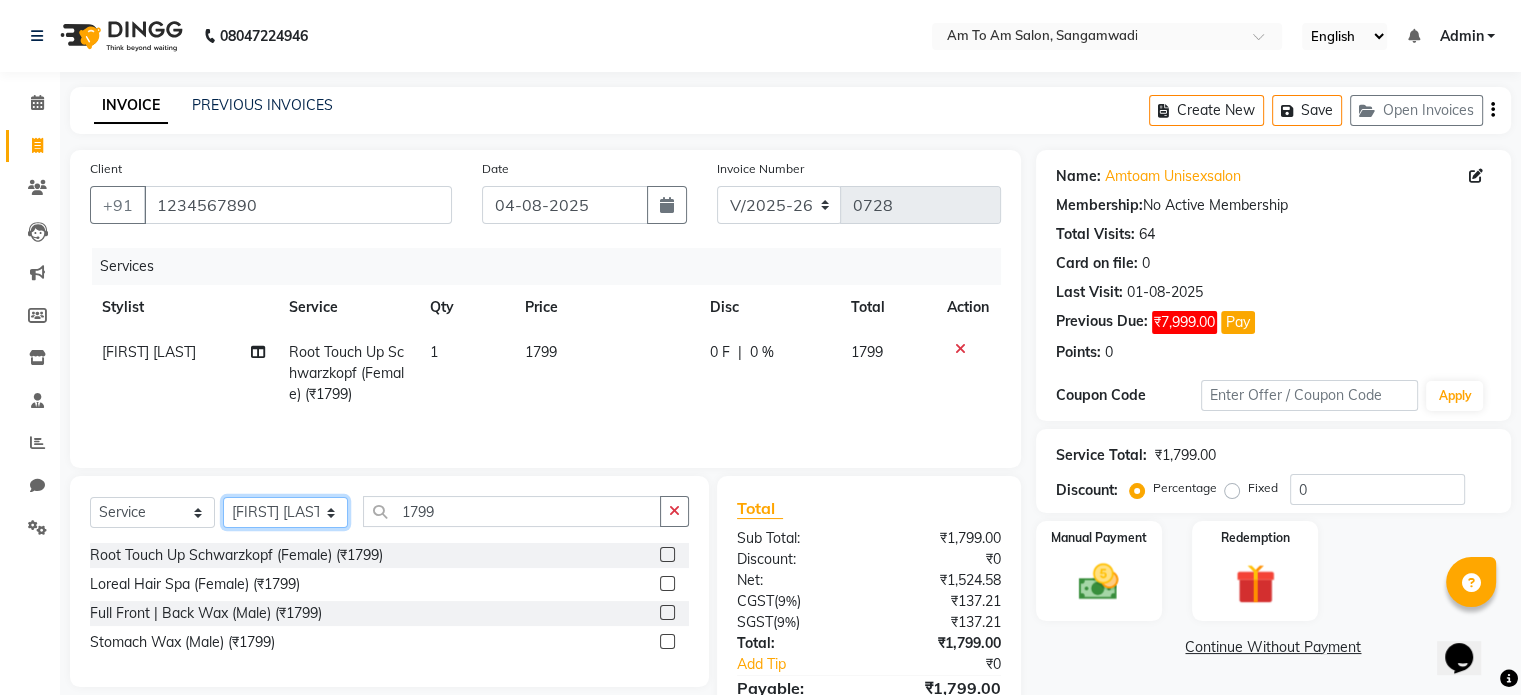 select on "51666" 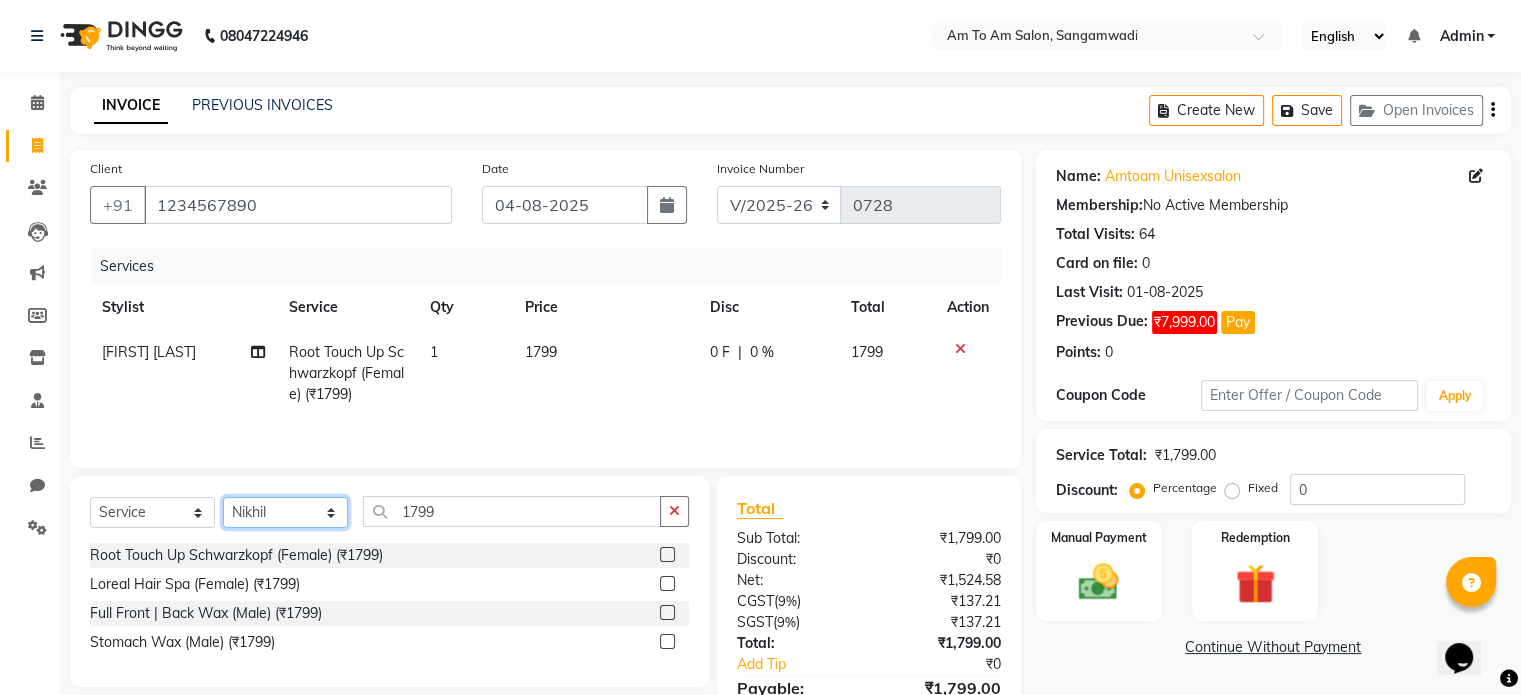 click on "Select Stylist Akash Parmar  Ashwini I John Lokhande Mahi Shaikh Nikhil  Poonam Mam Ravina Soni  Rohit Rukmini  Rushikesh Sakshi Shelar  Sonali Taufik Shaikh" 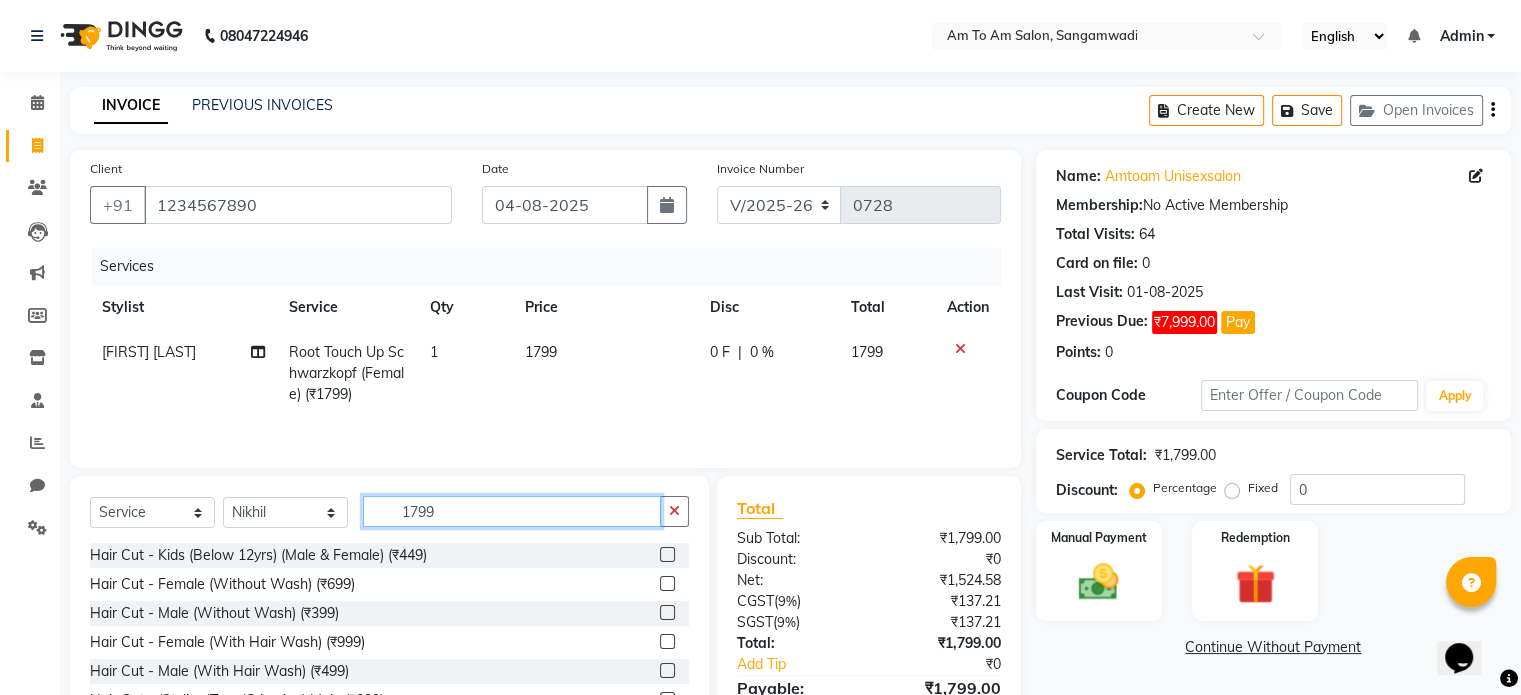 click on "1799" 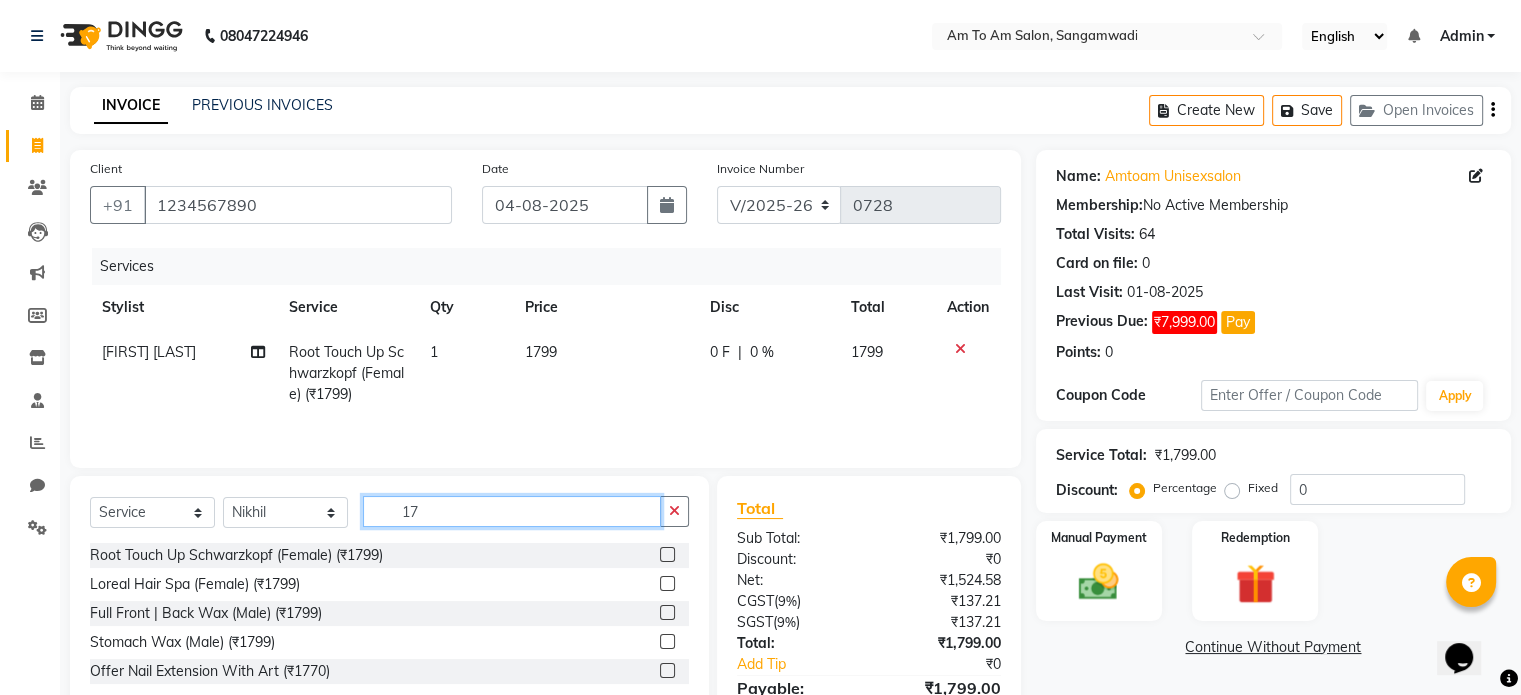 type on "1" 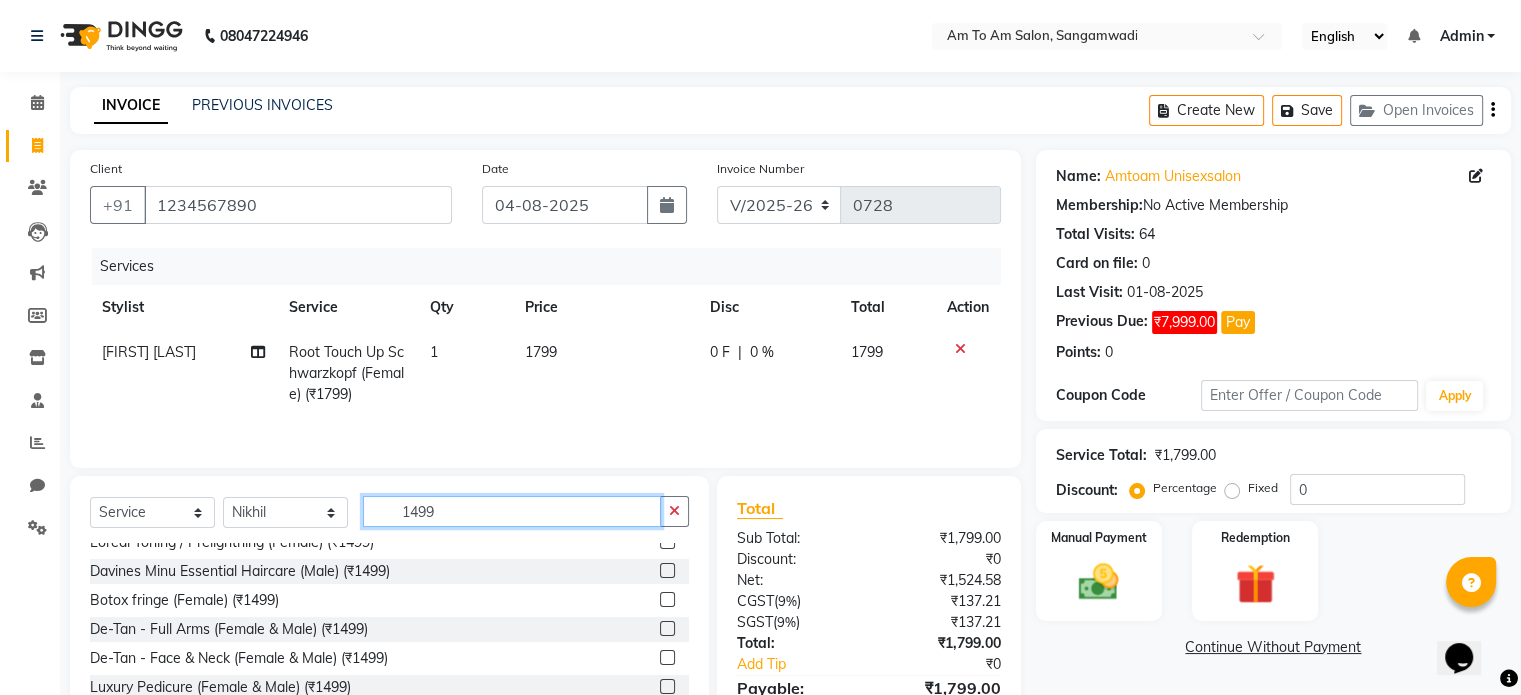 scroll, scrollTop: 119, scrollLeft: 0, axis: vertical 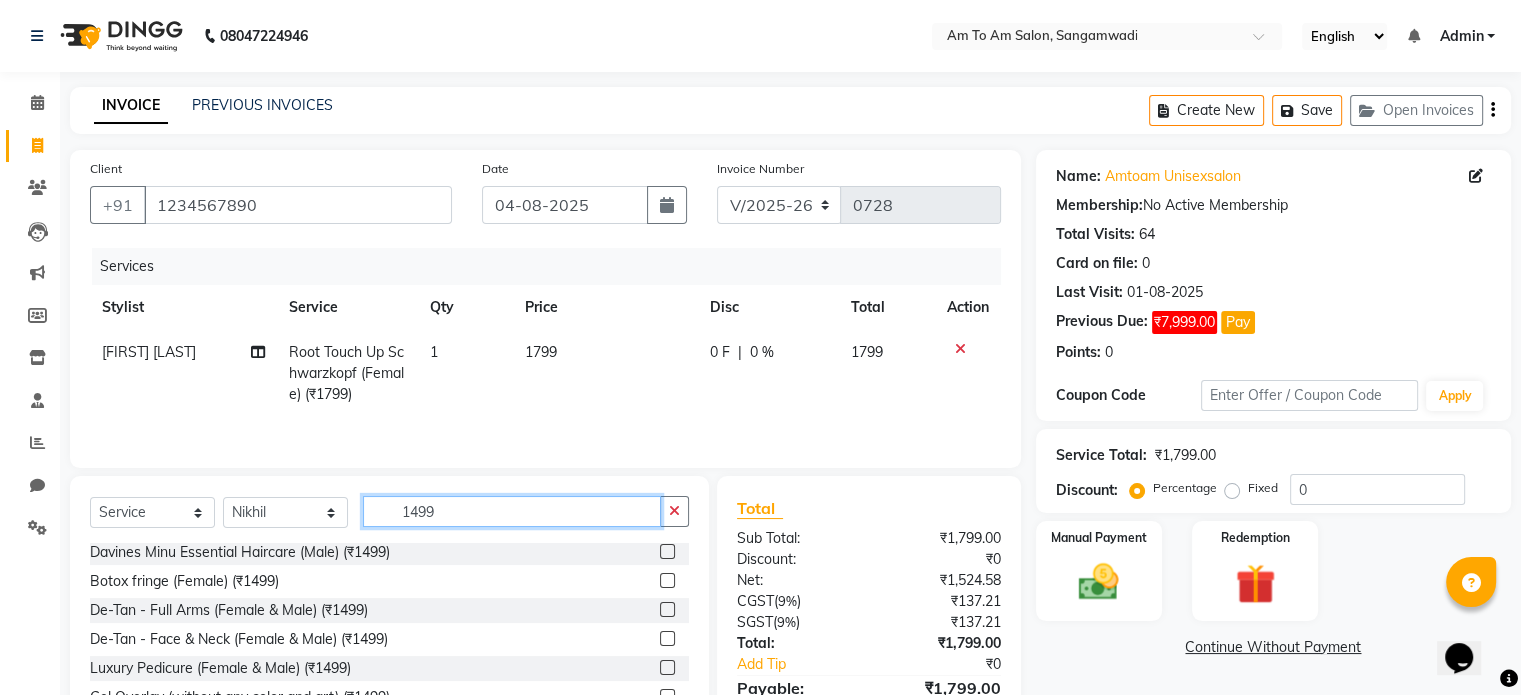 type on "1499" 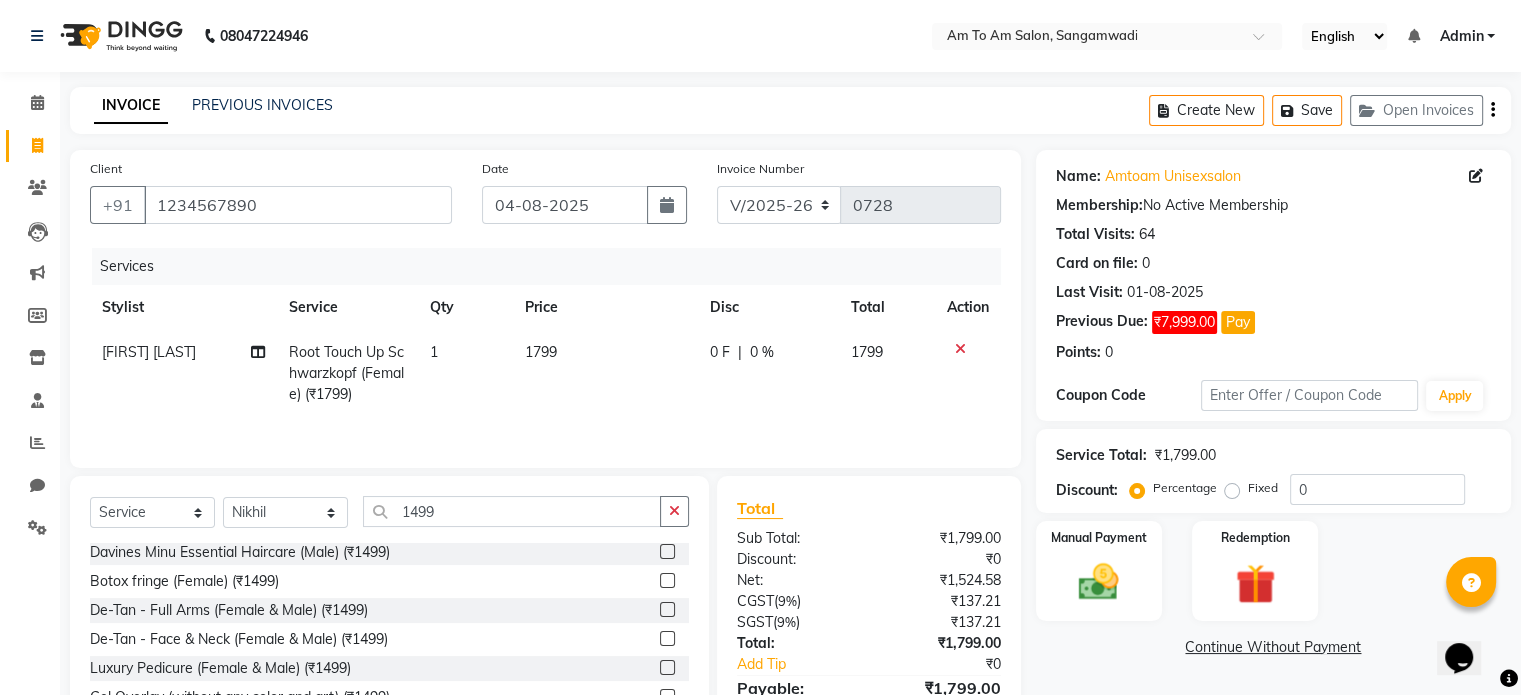 click 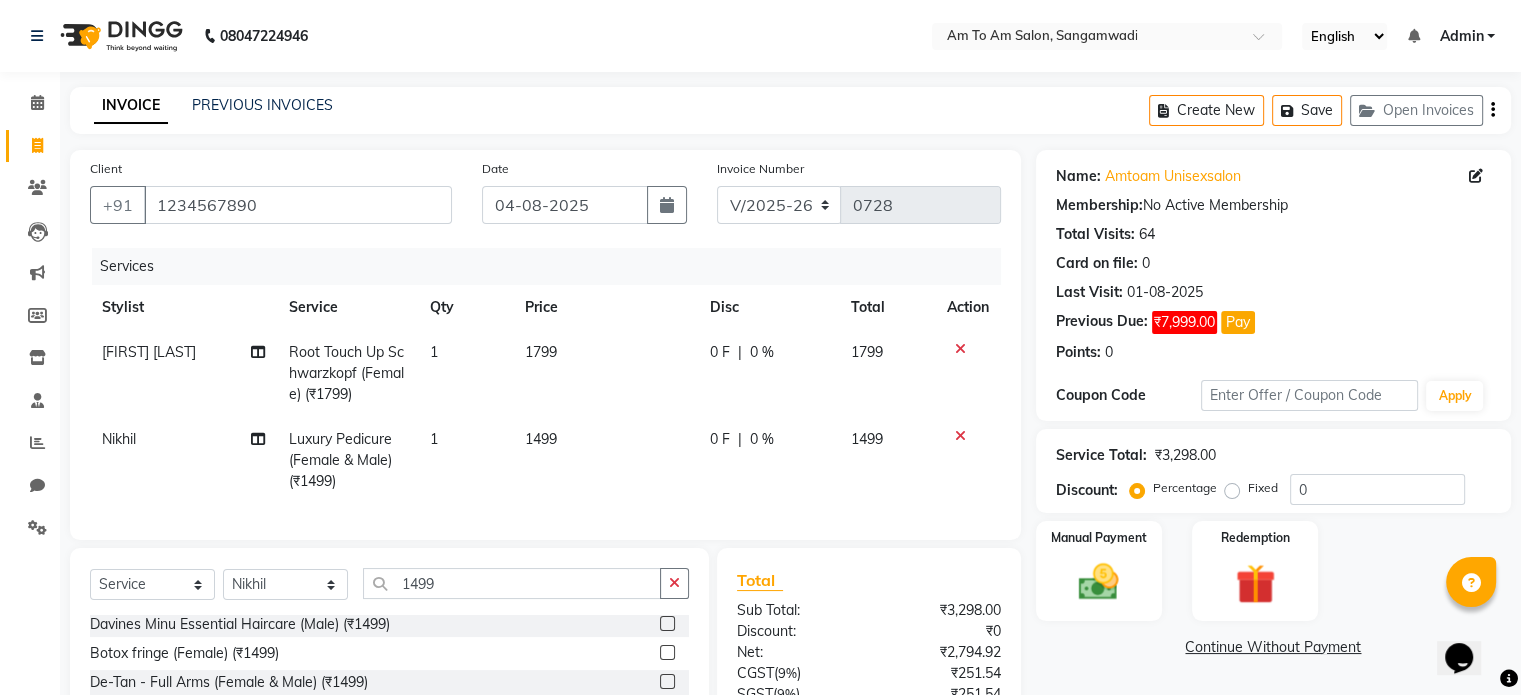 checkbox on "false" 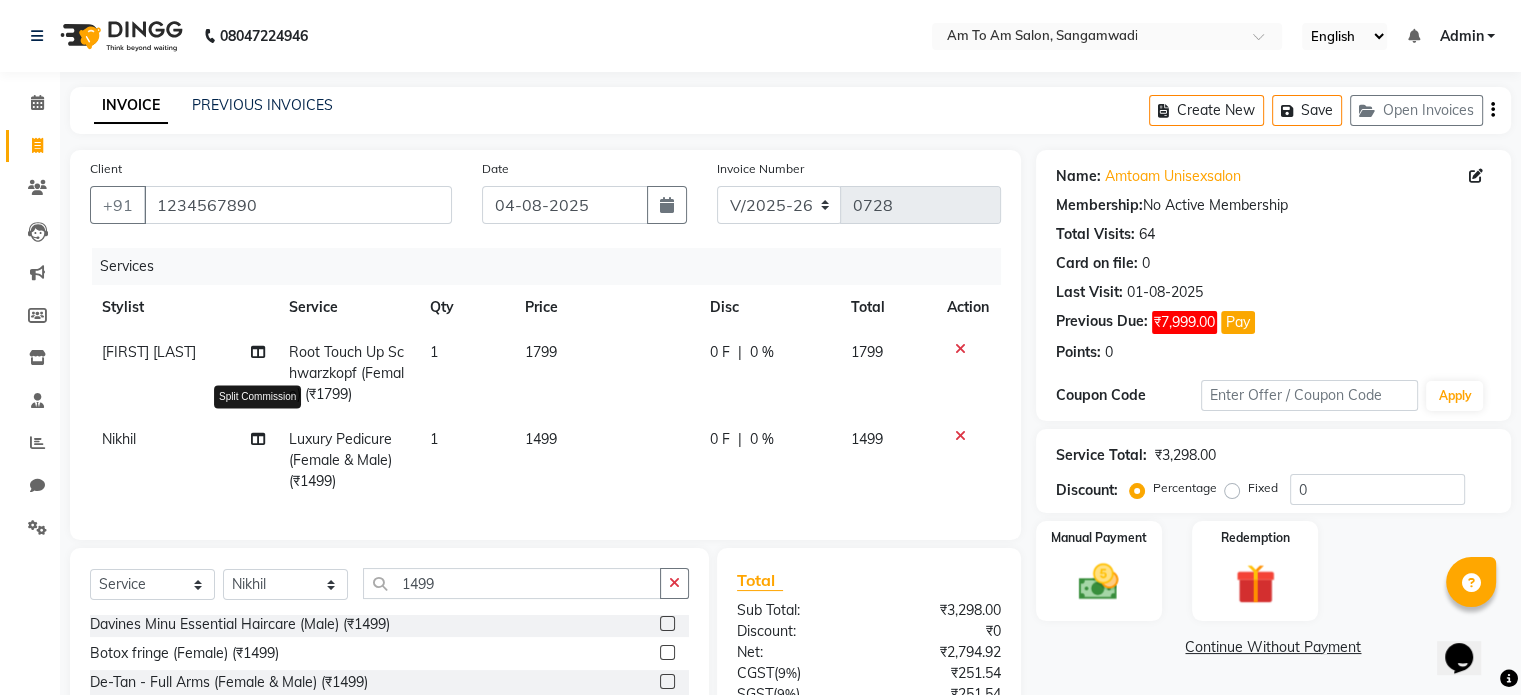 click 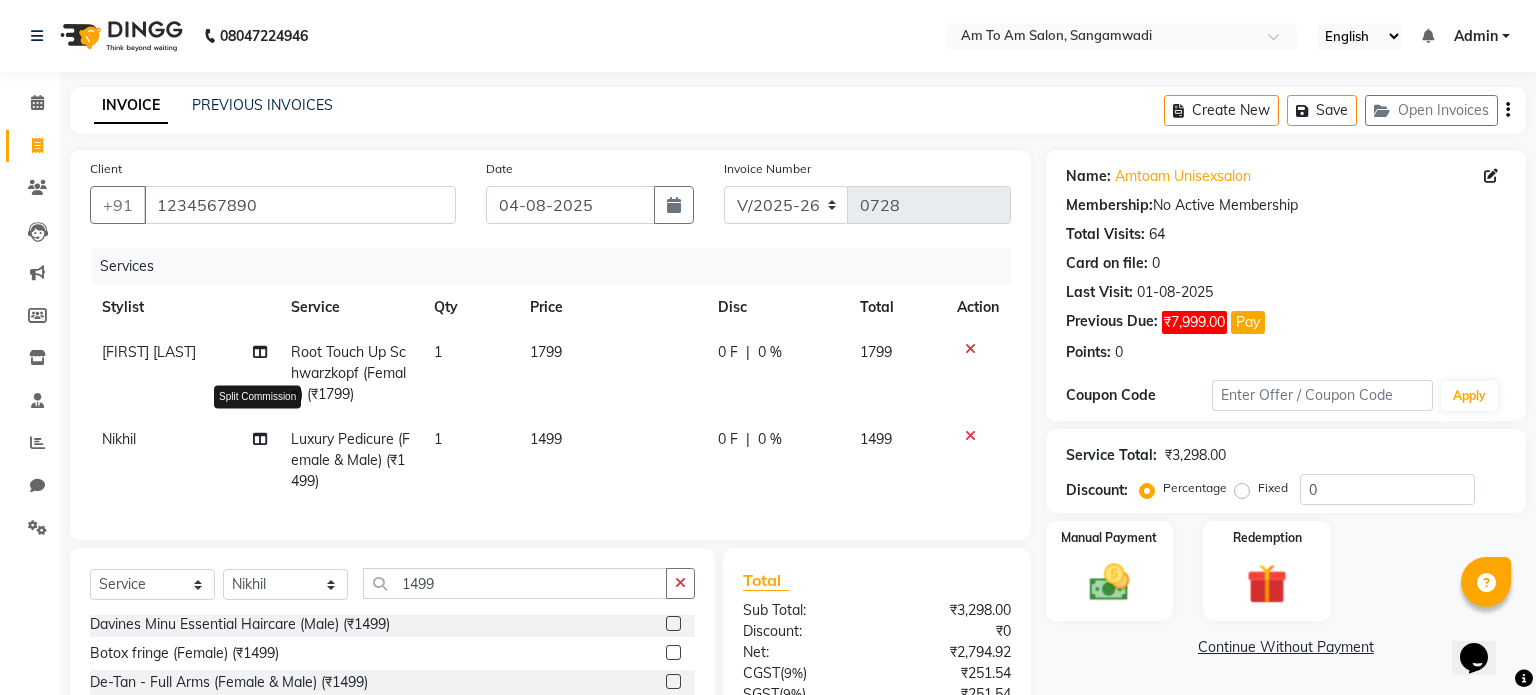 select on "51666" 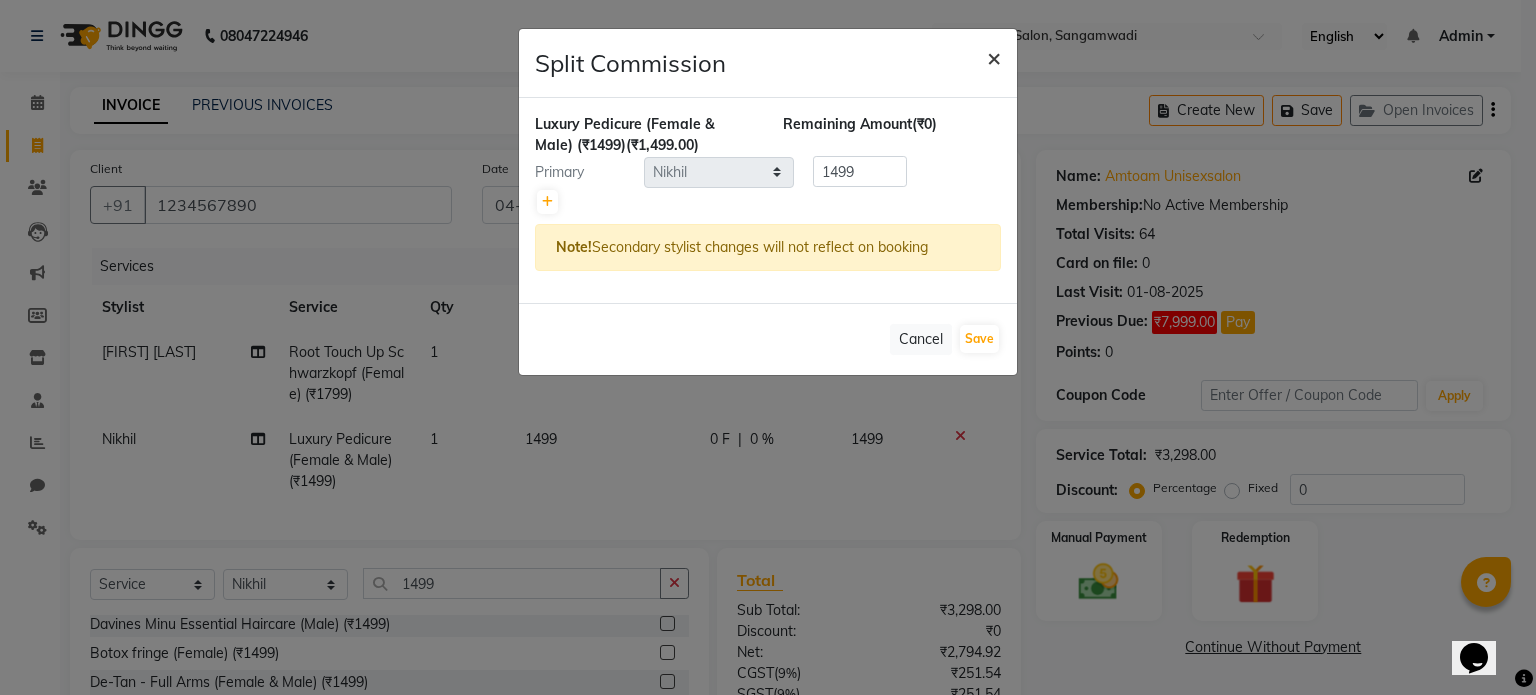 click on "×" 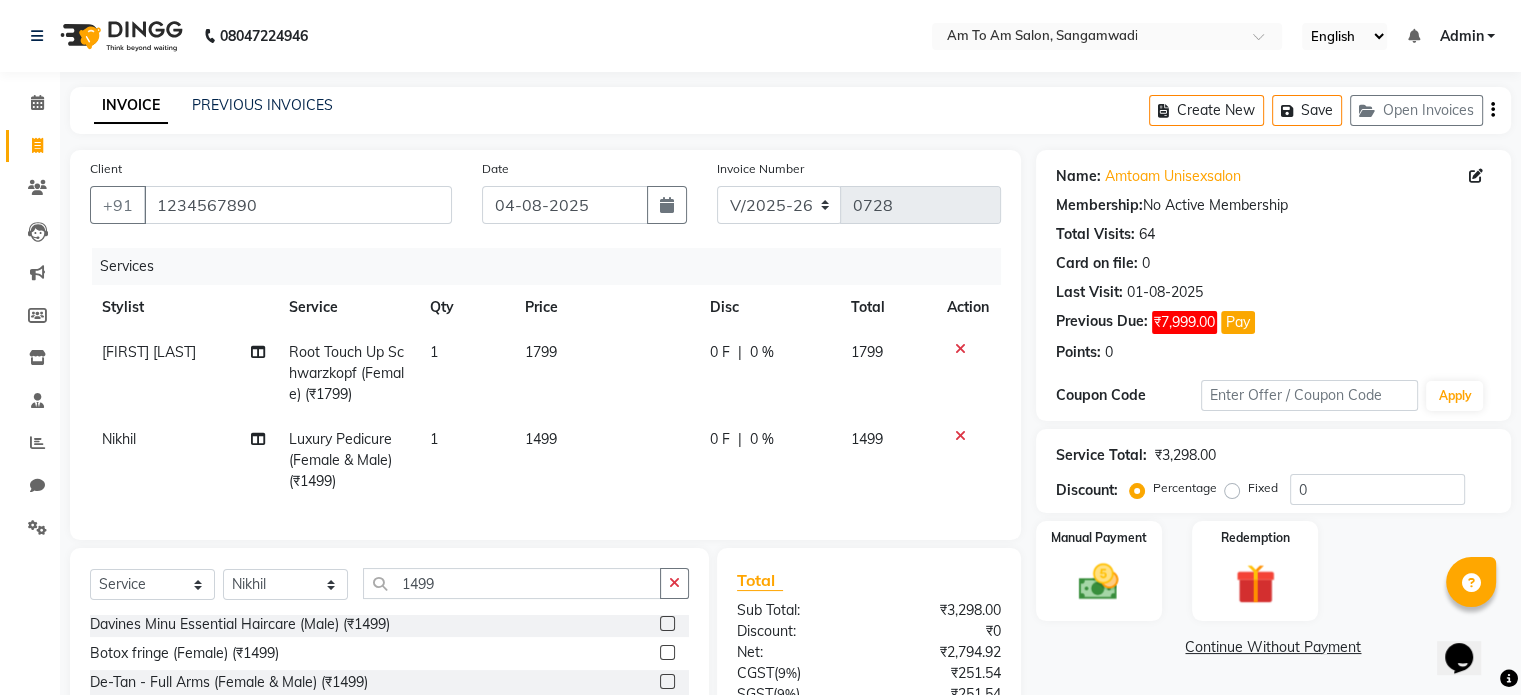 click on "1499" 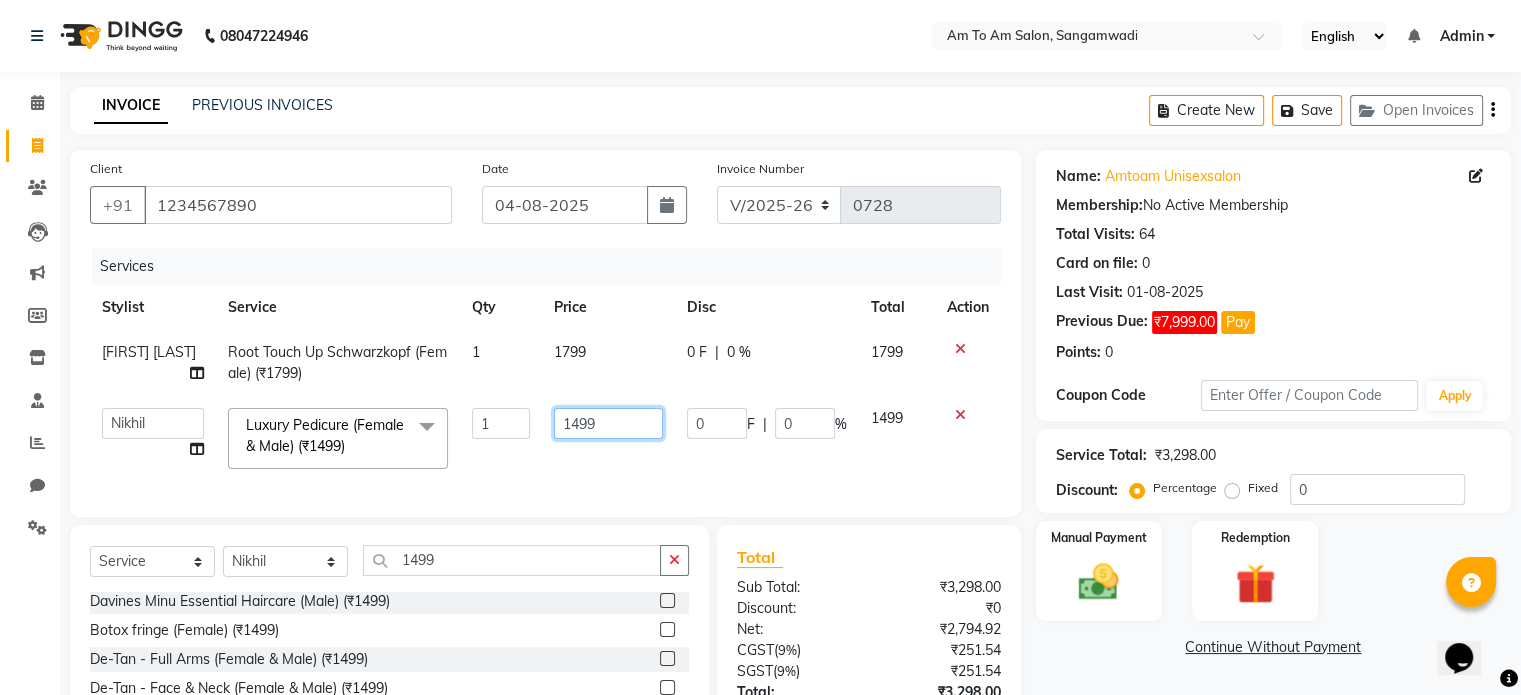 click on "1499" 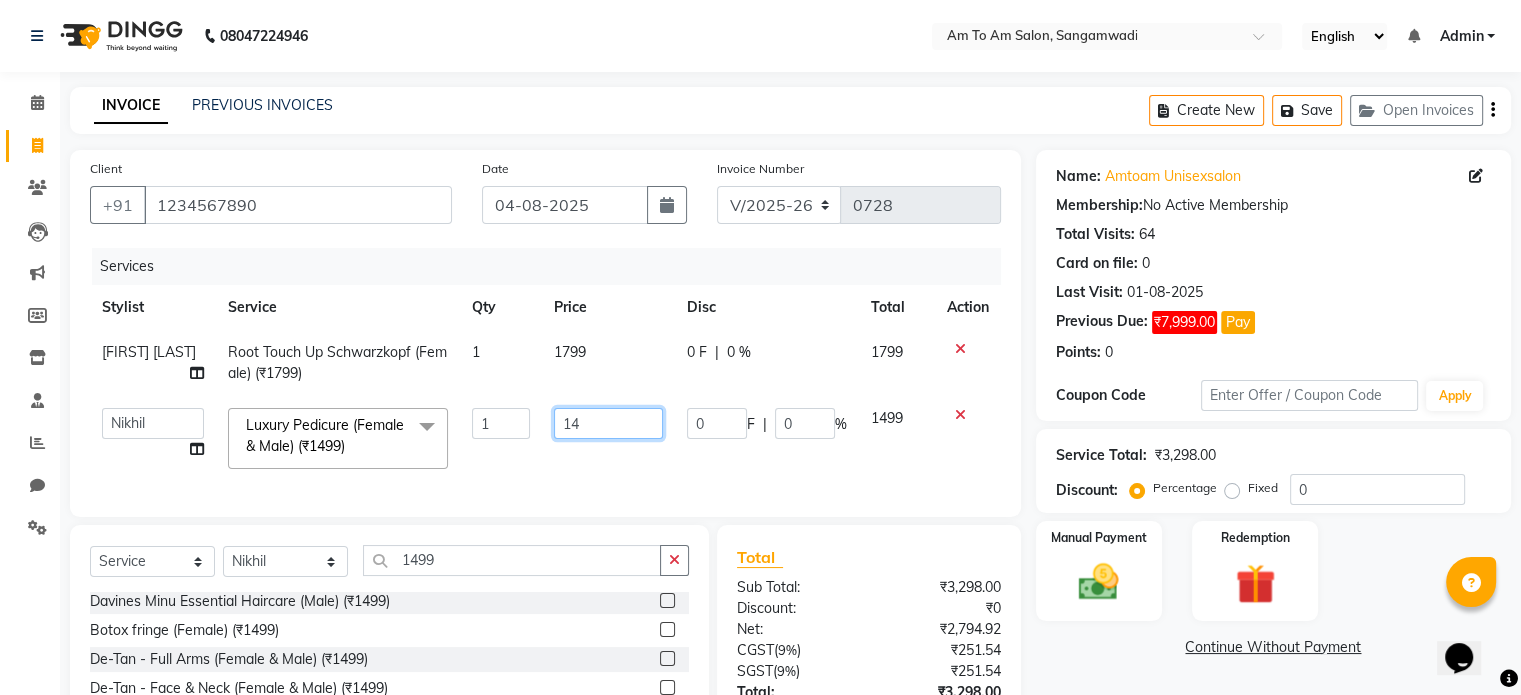 type on "1" 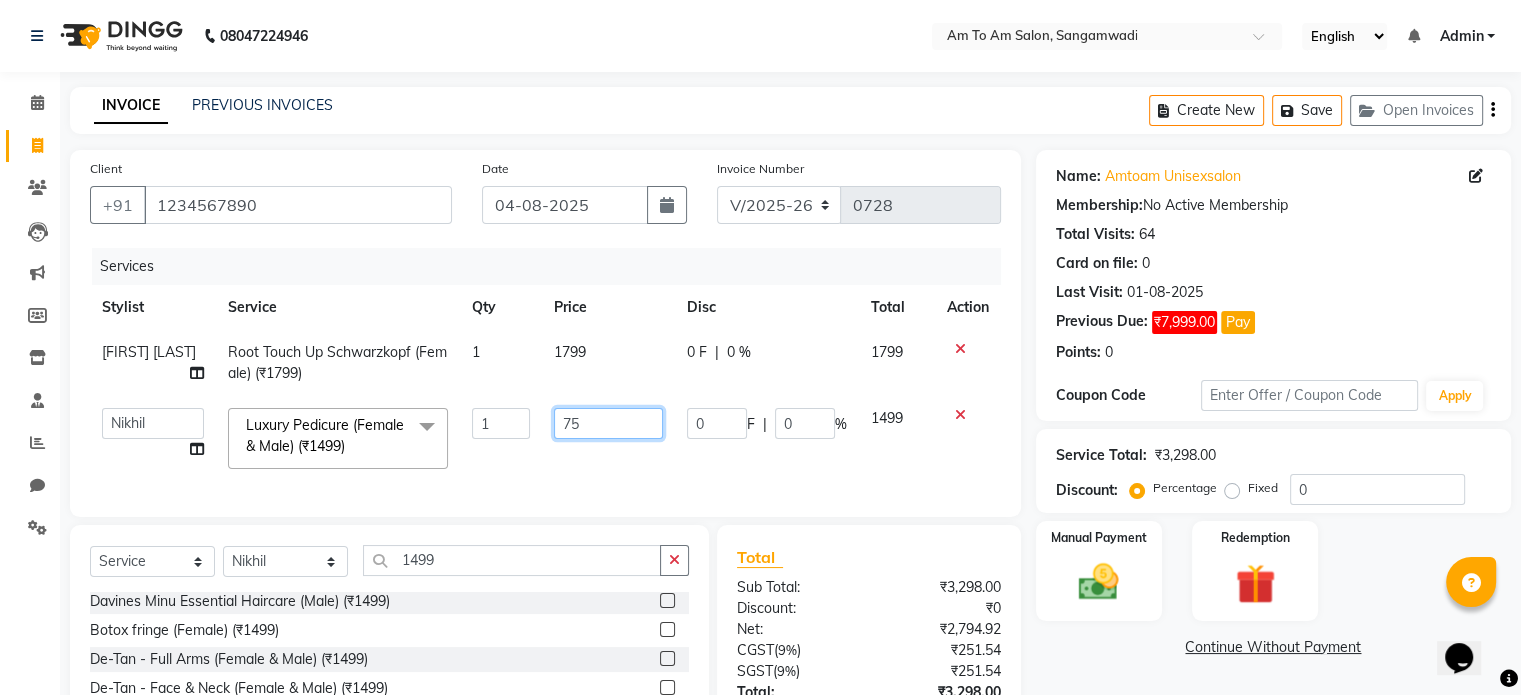type on "750" 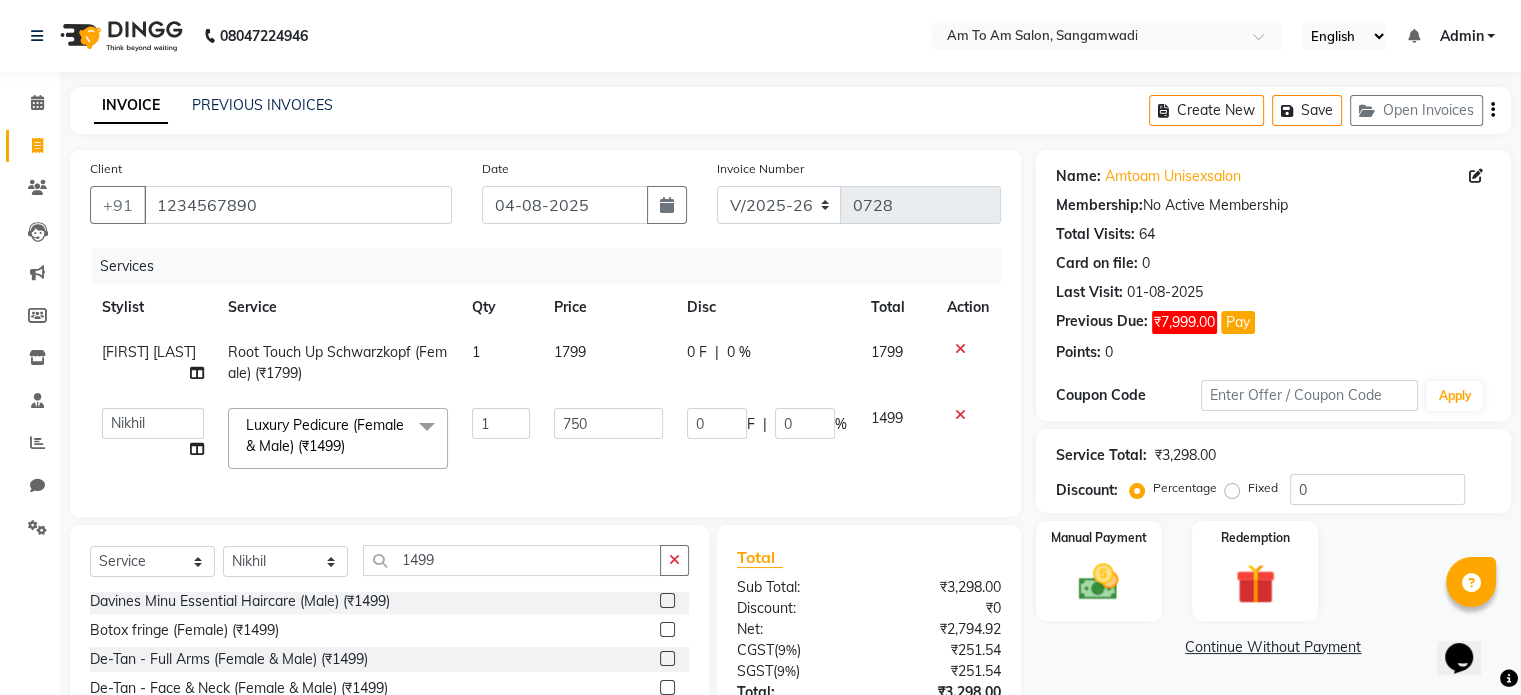 click on "Continue Without Payment" 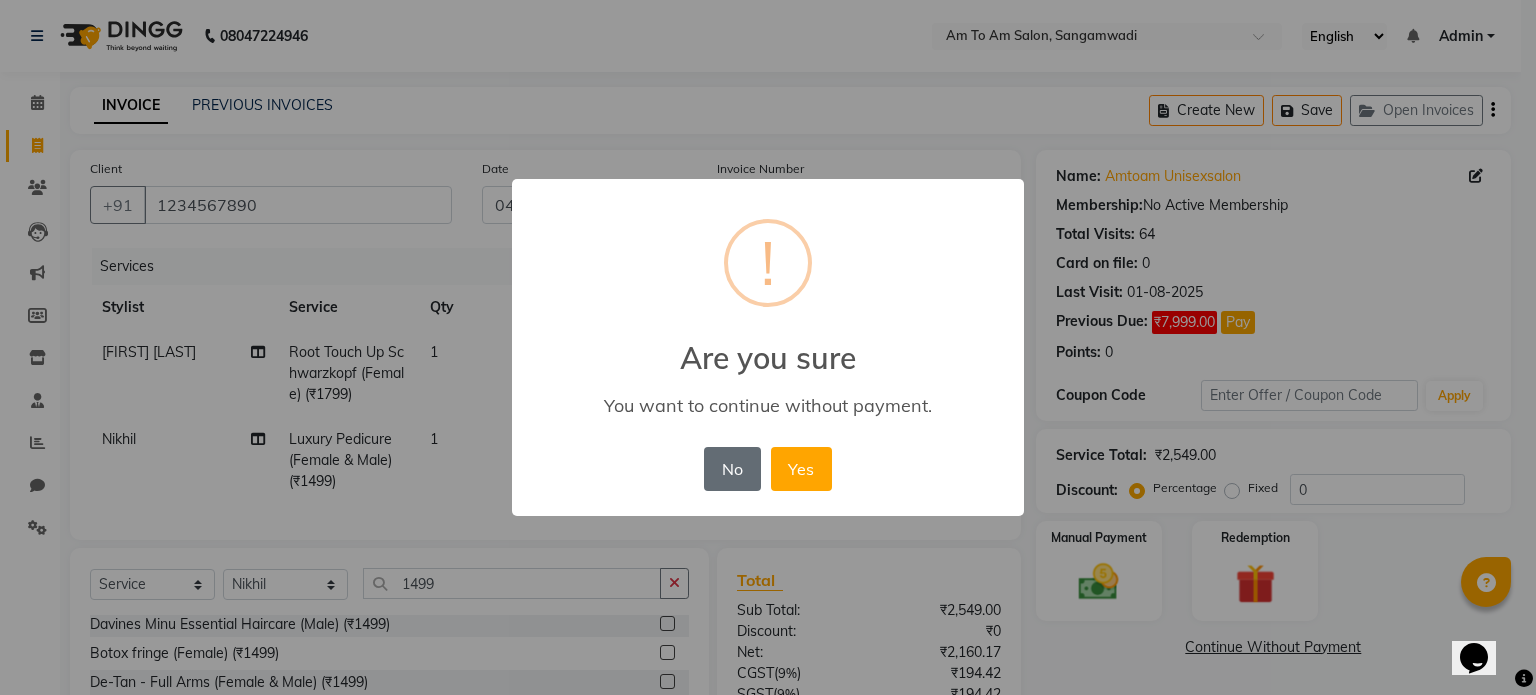 click on "No" at bounding box center (732, 469) 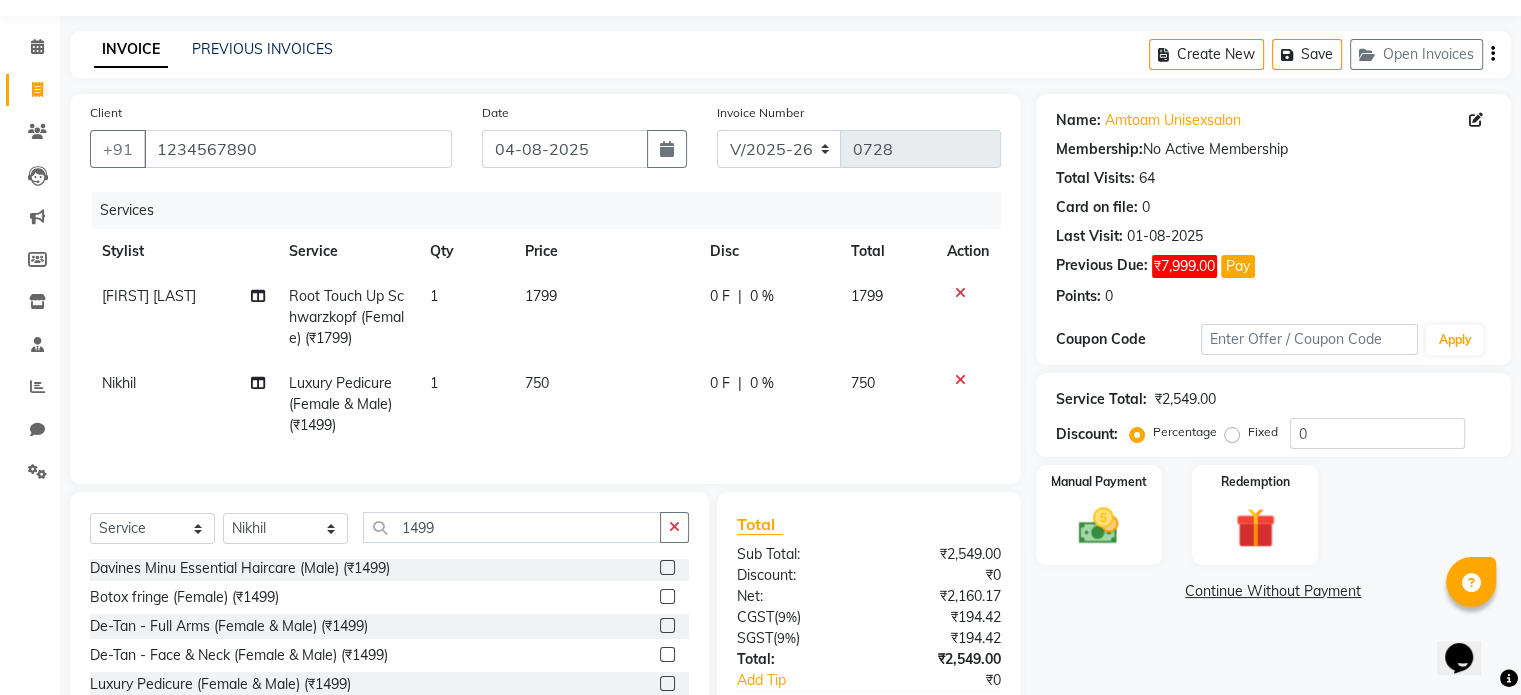 scroll, scrollTop: 100, scrollLeft: 0, axis: vertical 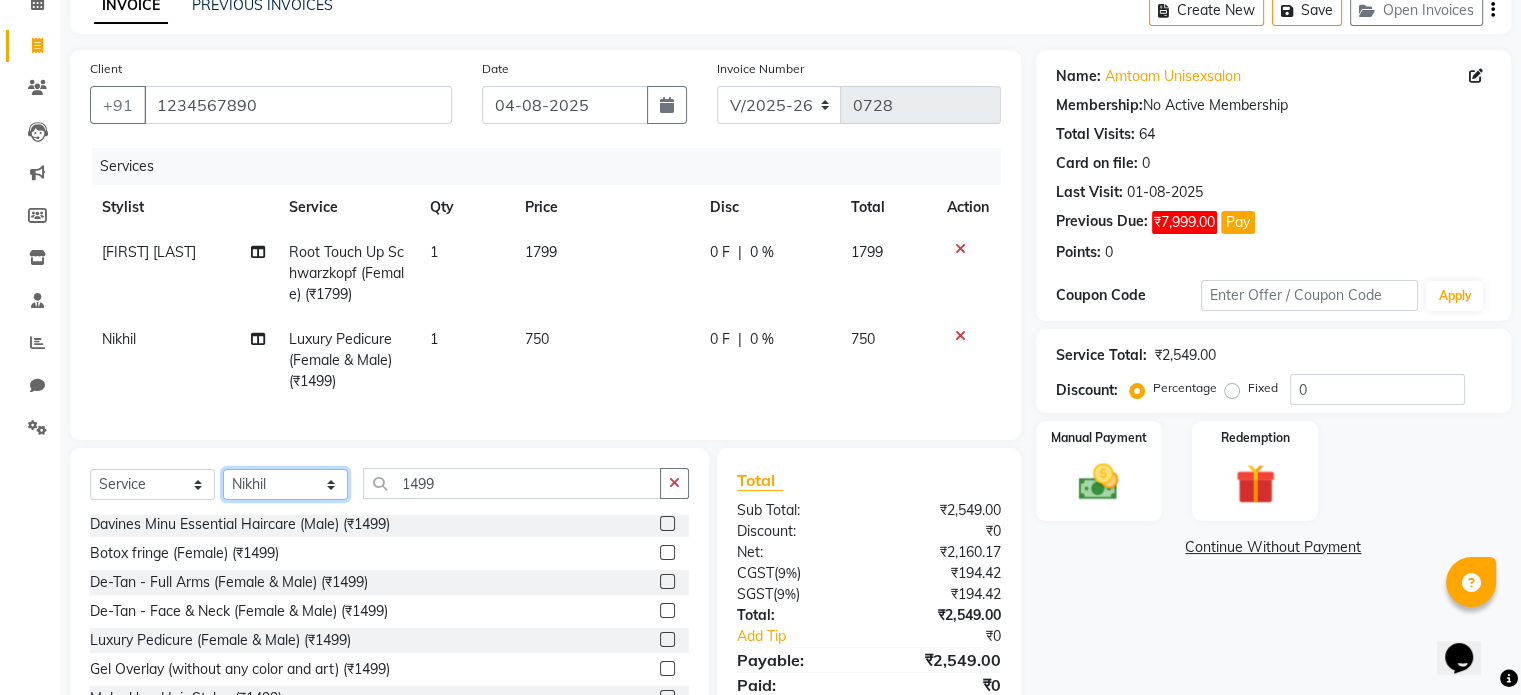 click on "Select Stylist Akash Parmar  Ashwini I John Lokhande Mahi Shaikh Nikhil  Poonam Mam Ravina Soni  Rohit Rukmini  Rushikesh Sakshi Shelar  Sonali Taufik Shaikh" 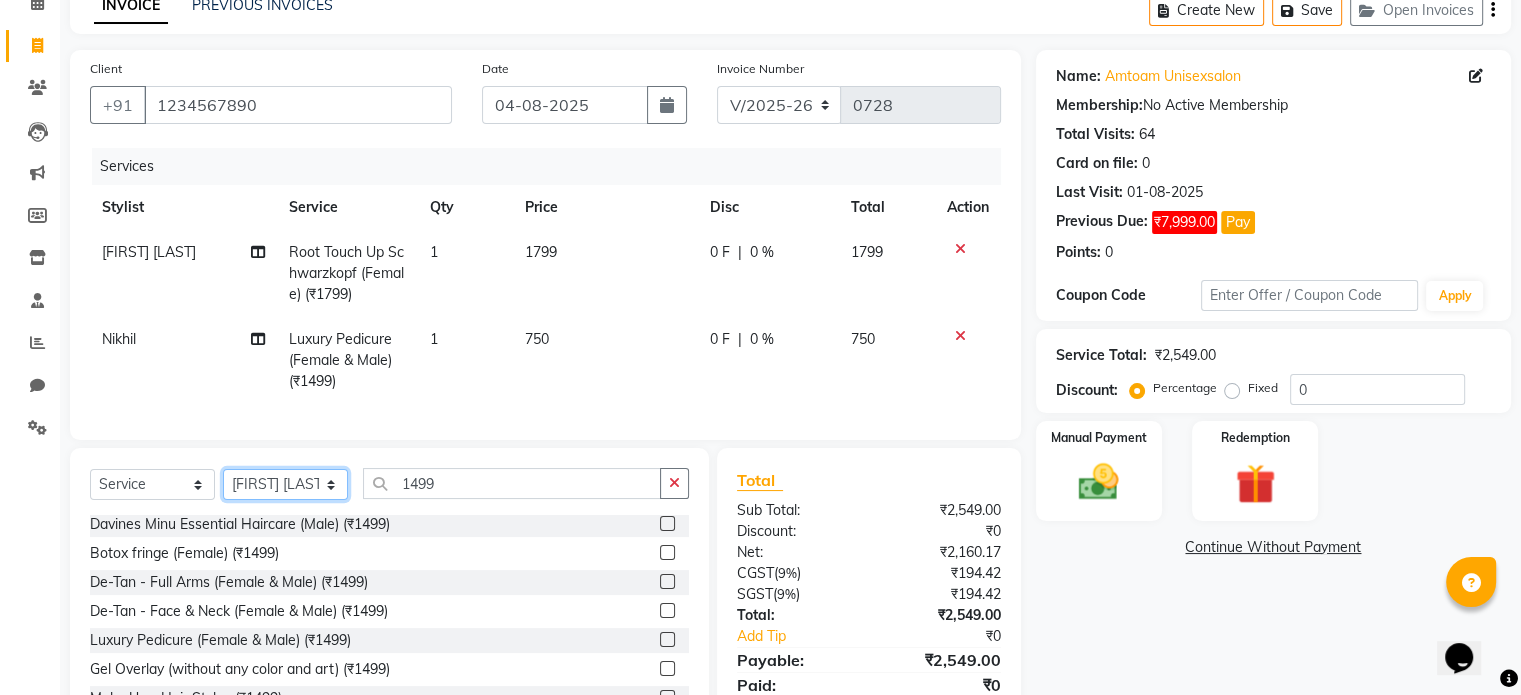 click on "Select Stylist Akash Parmar  Ashwini I John Lokhande Mahi Shaikh Nikhil  Poonam Mam Ravina Soni  Rohit Rukmini  Rushikesh Sakshi Shelar  Sonali Taufik Shaikh" 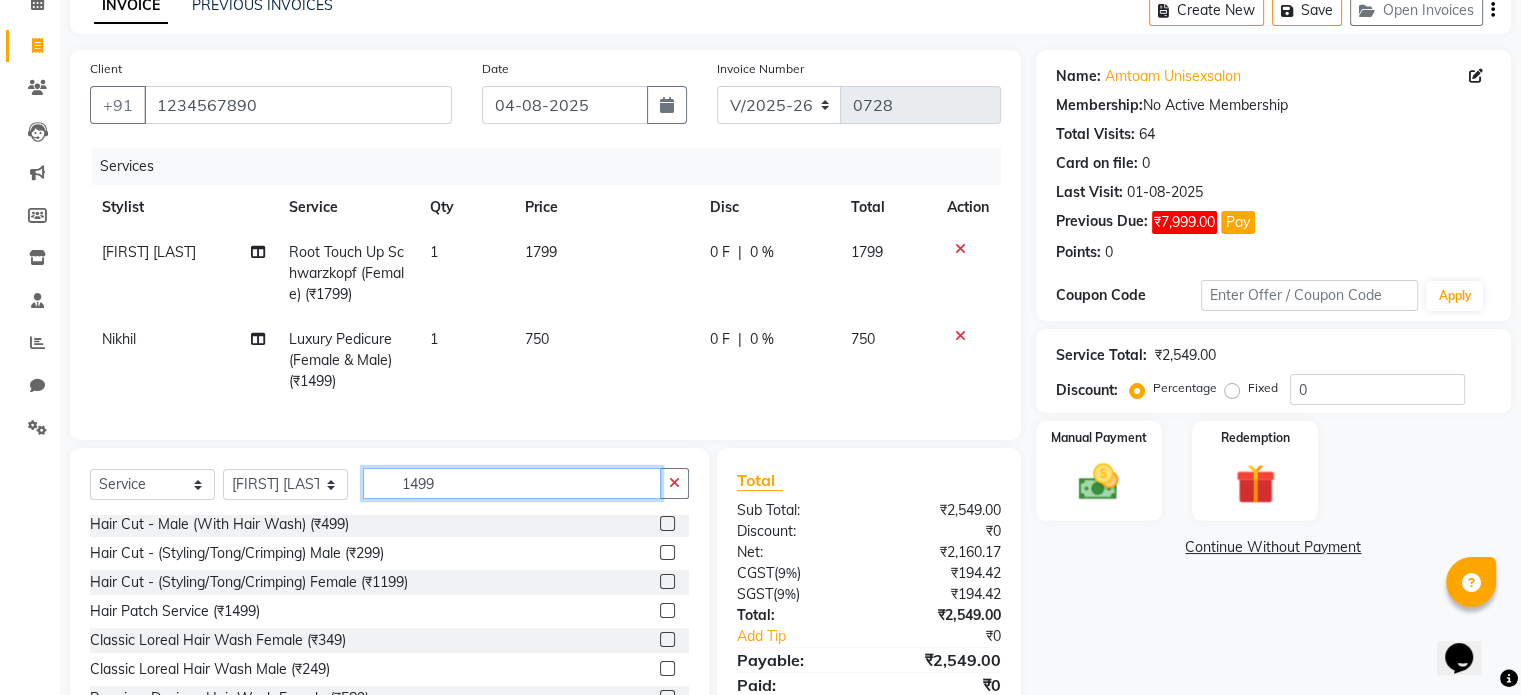 click on "1499" 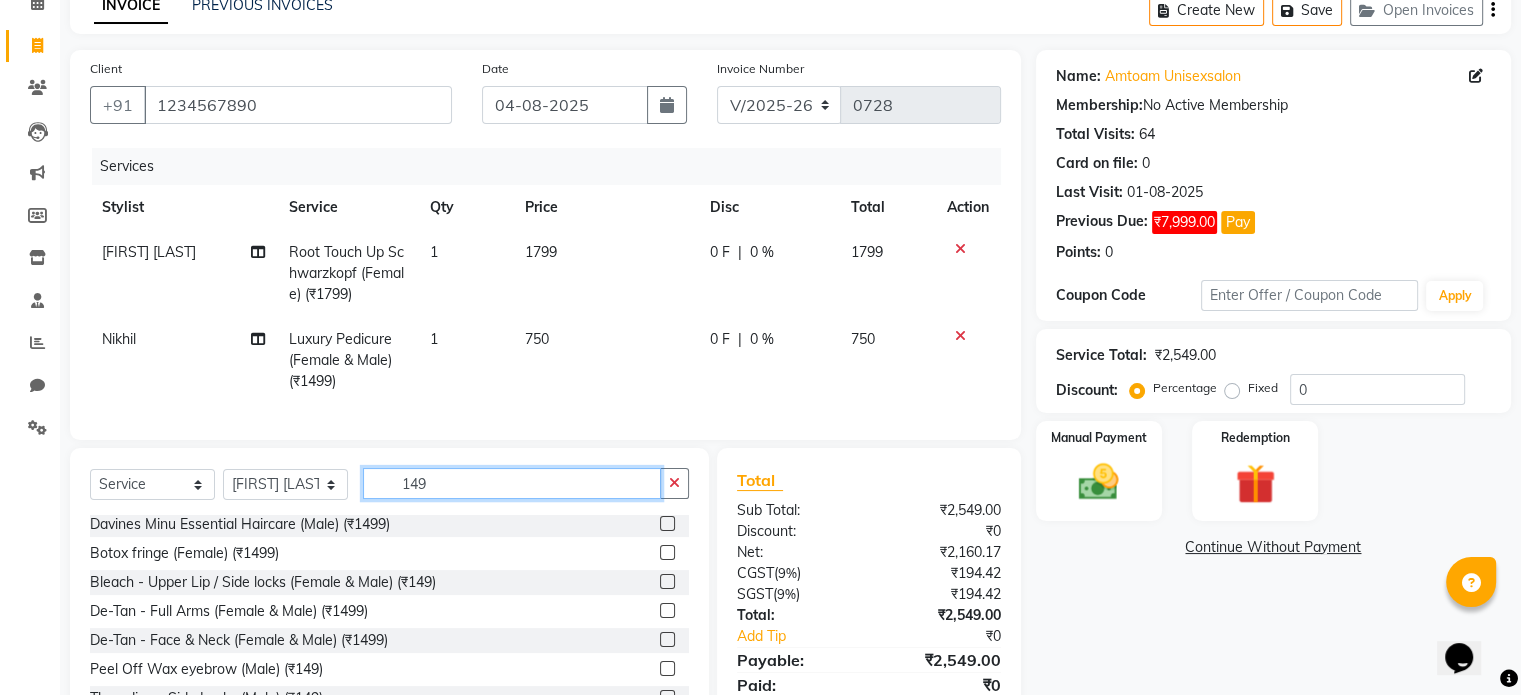scroll, scrollTop: 0, scrollLeft: 0, axis: both 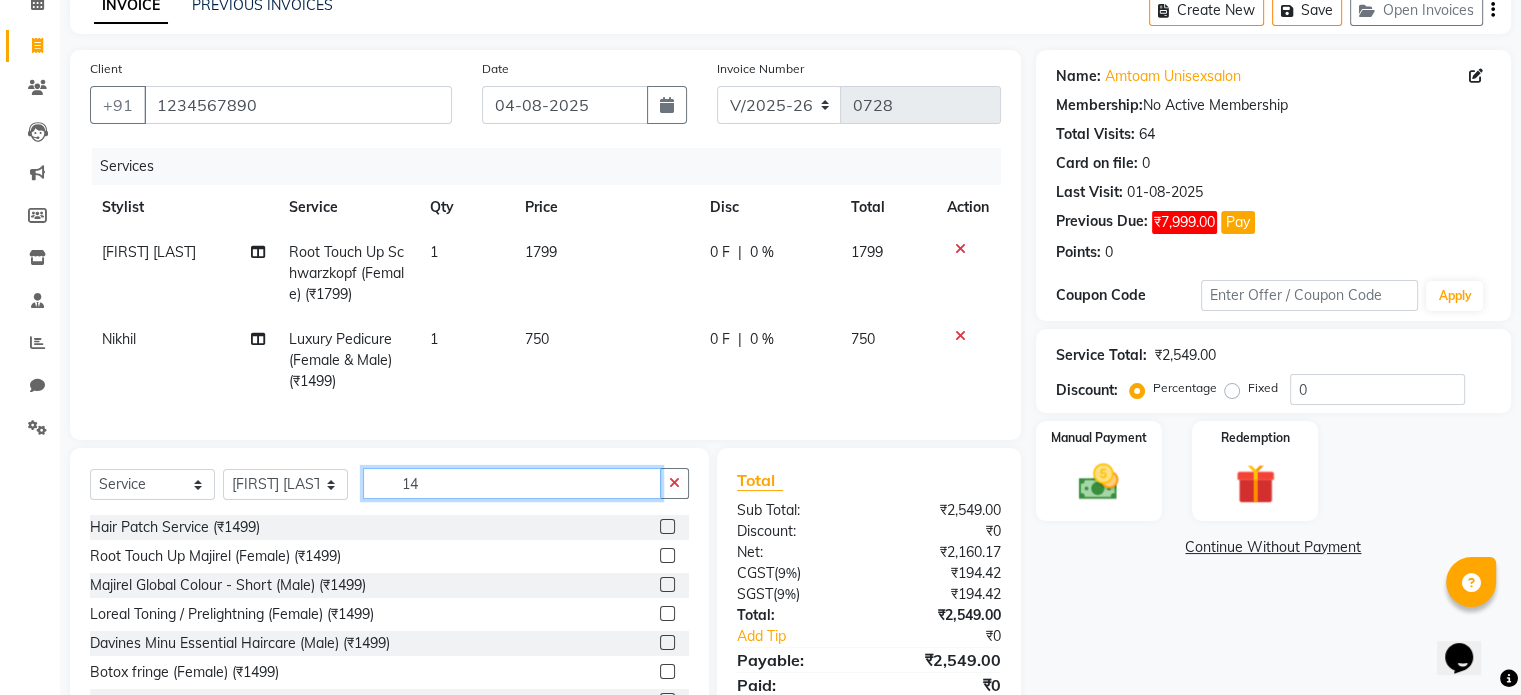 type on "1" 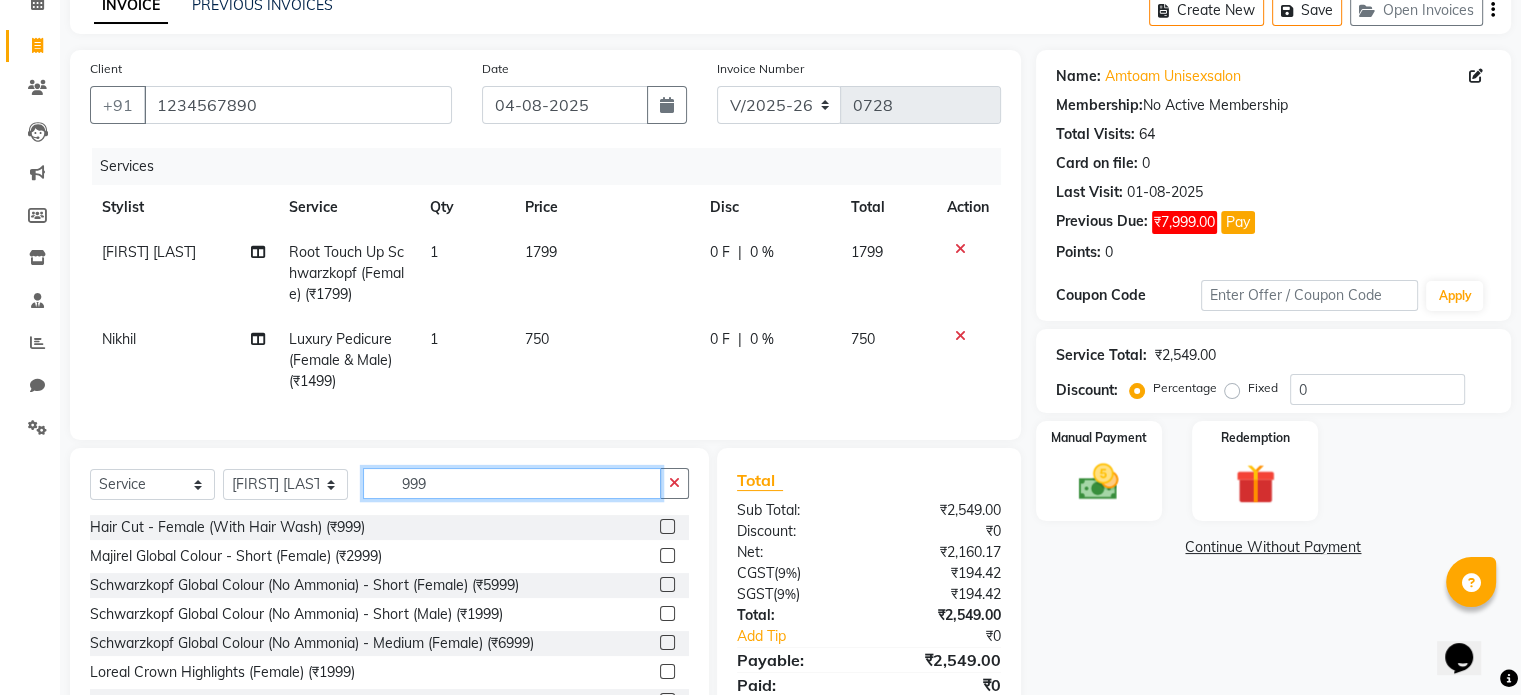 type on "999" 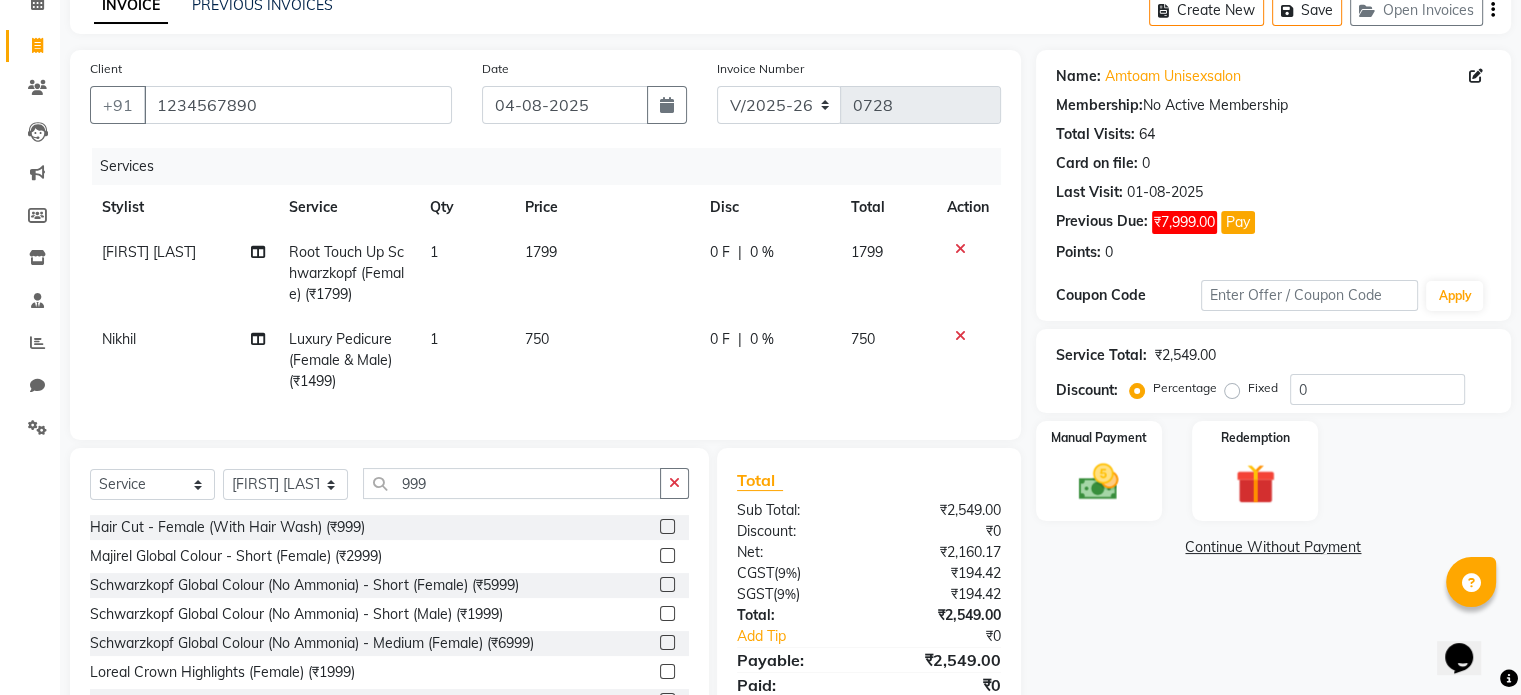 click 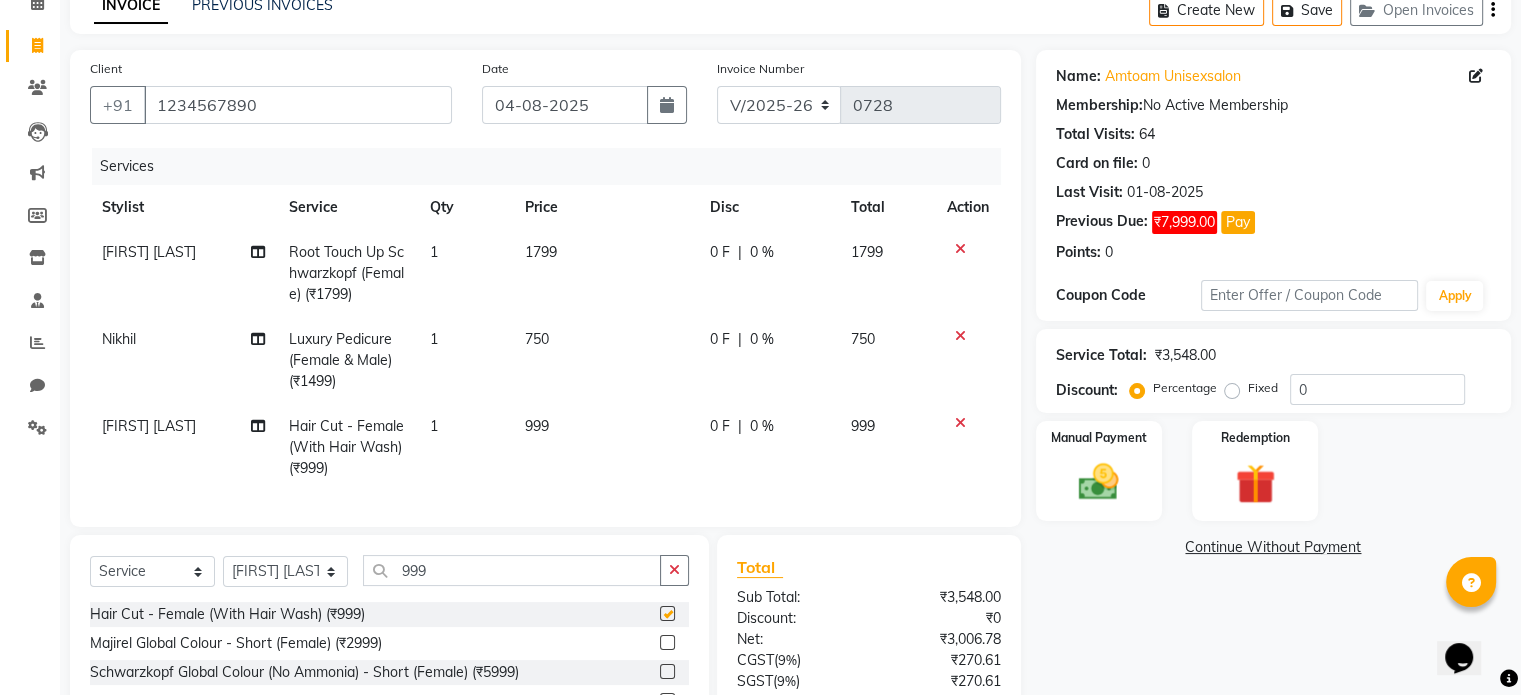 checkbox on "false" 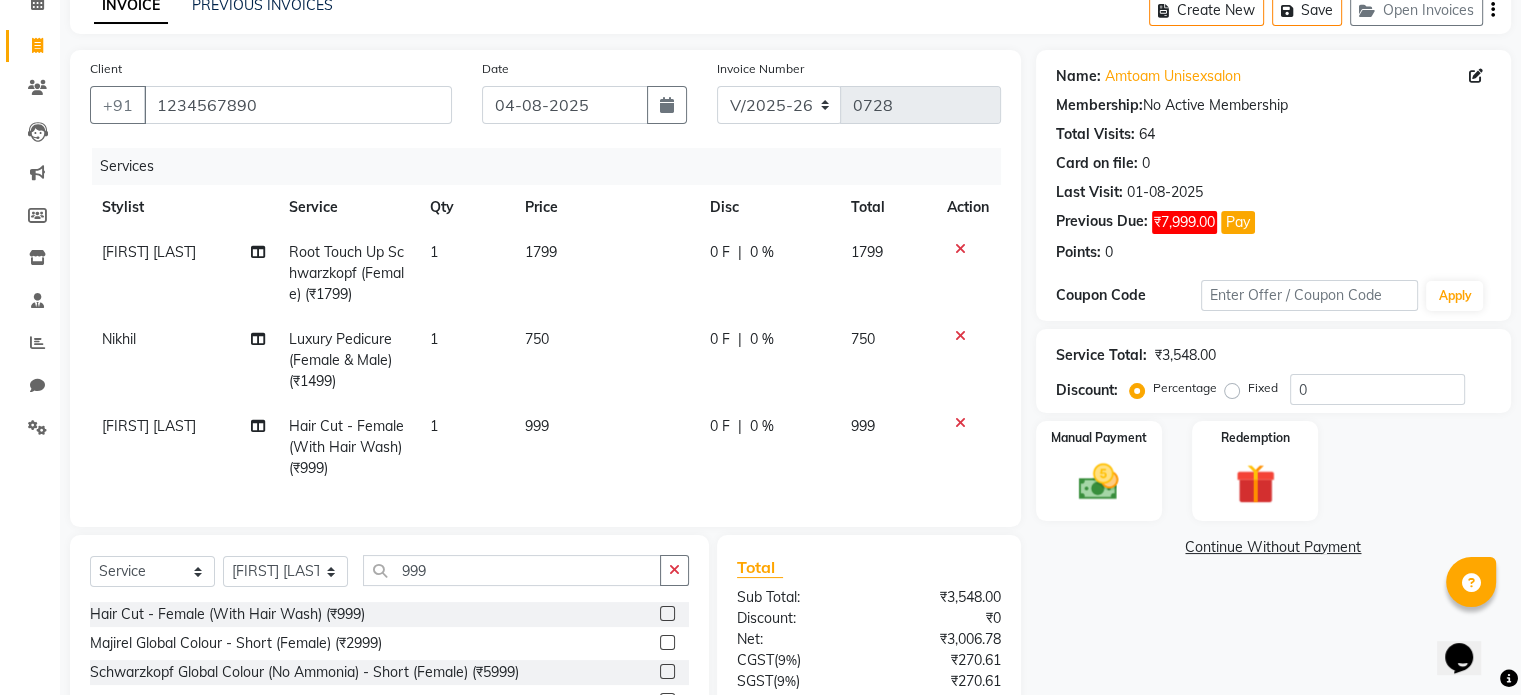 drag, startPoint x: 540, startPoint y: 424, endPoint x: 560, endPoint y: 418, distance: 20.880613 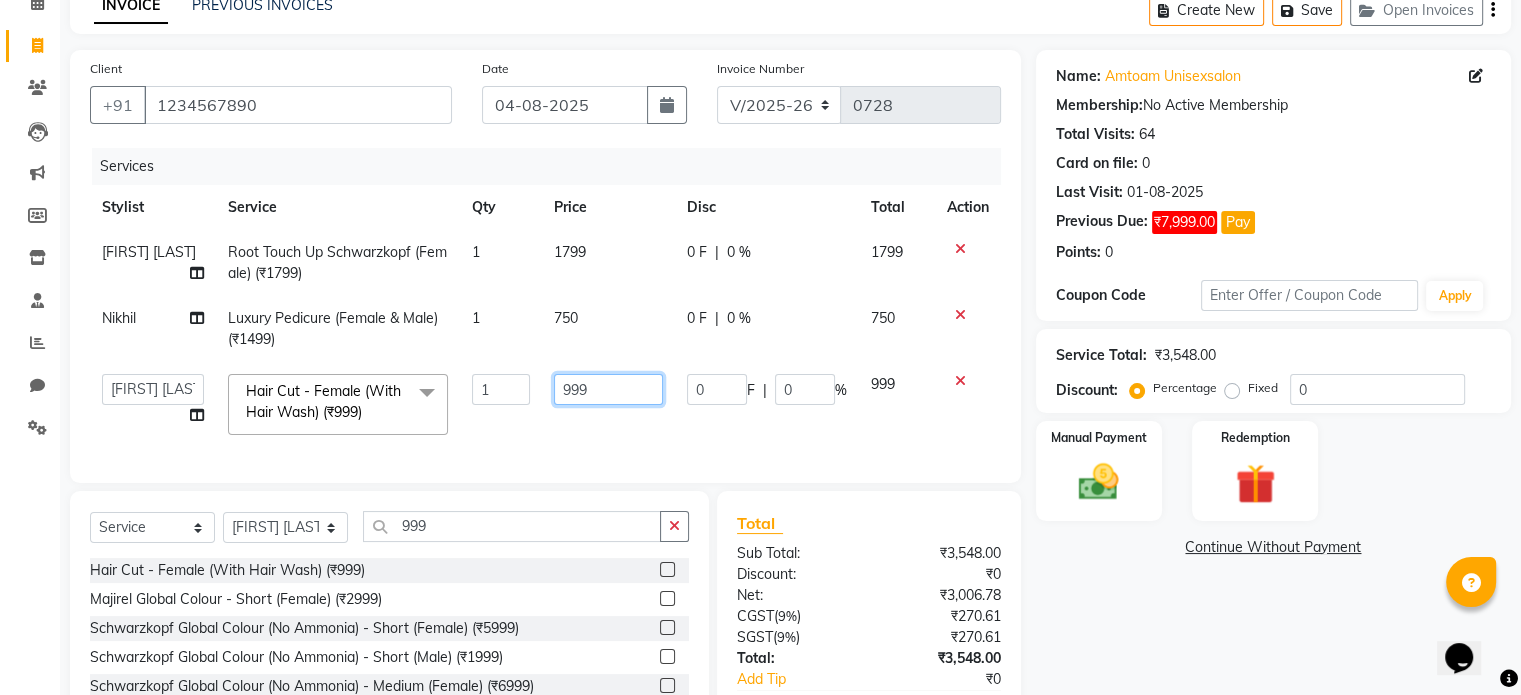 click on "999" 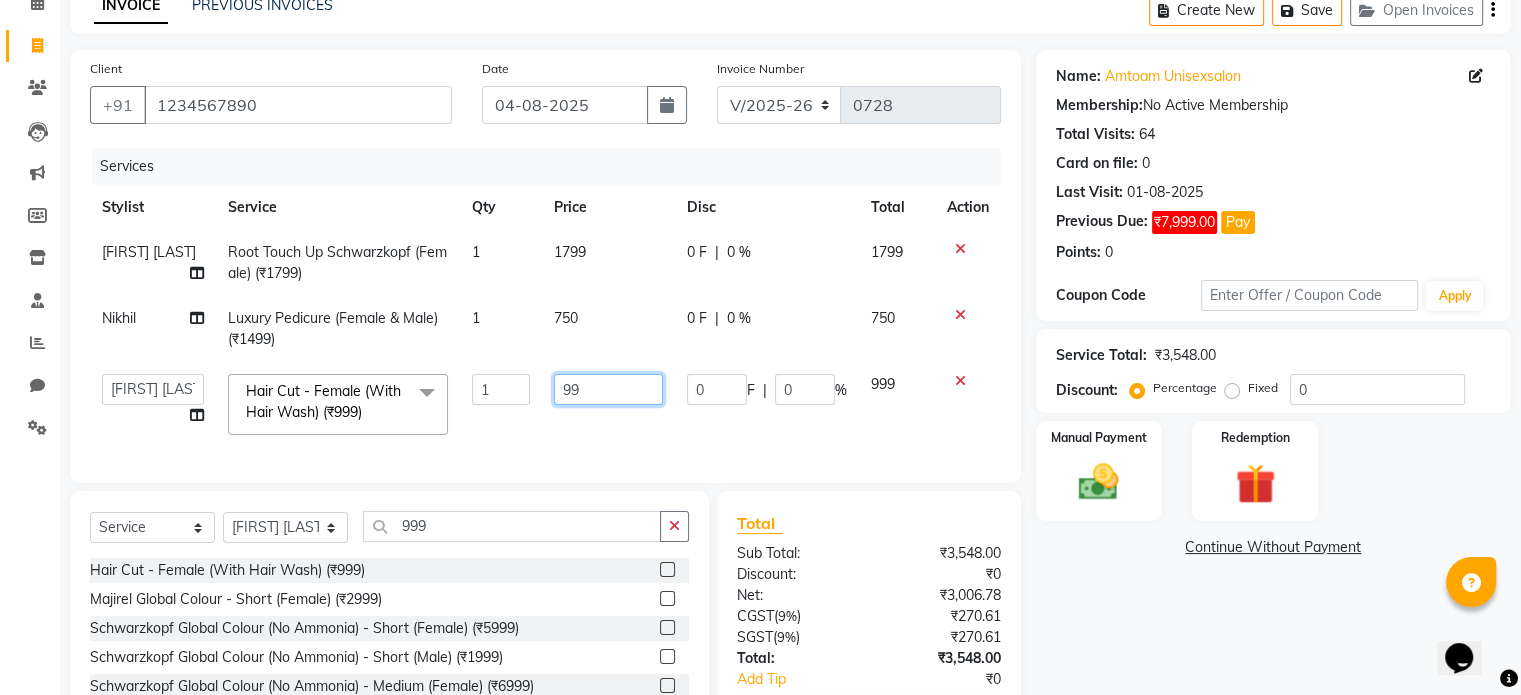type on "9" 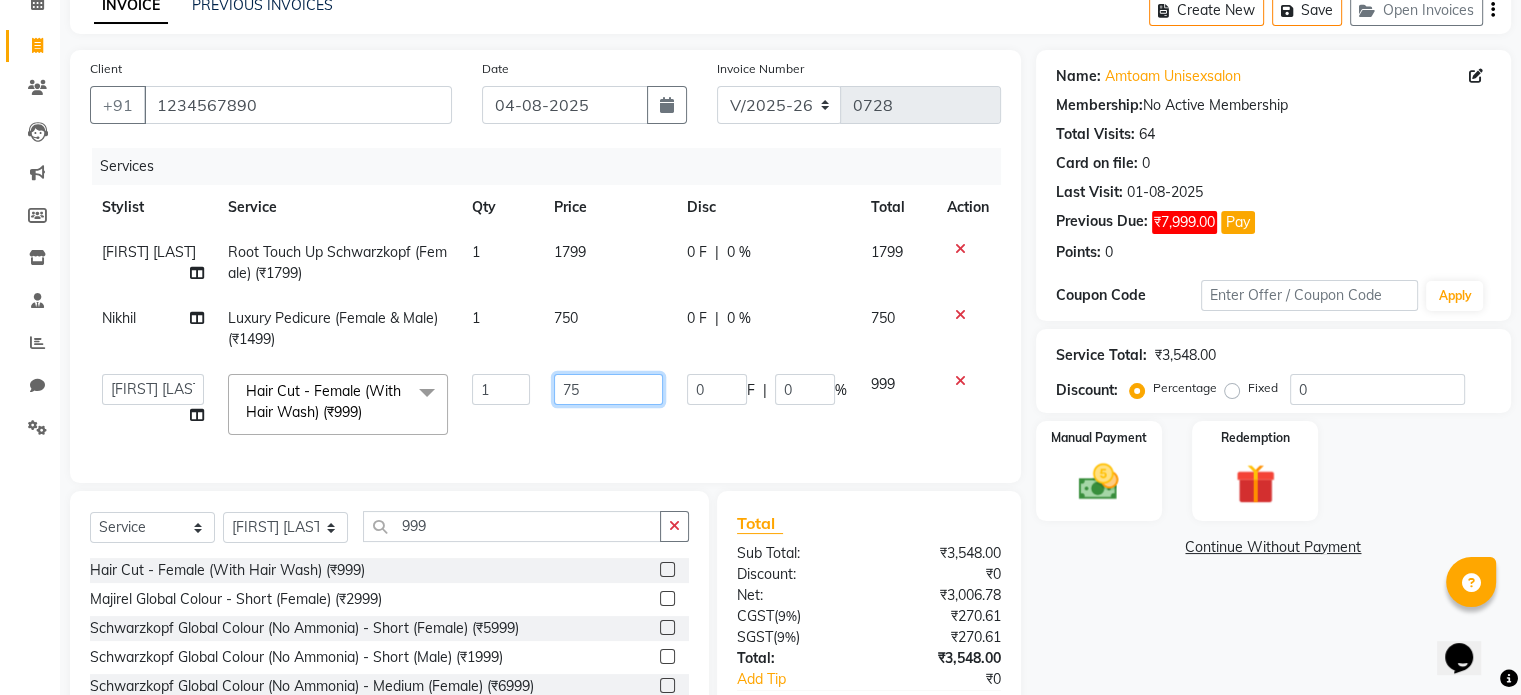 type on "750" 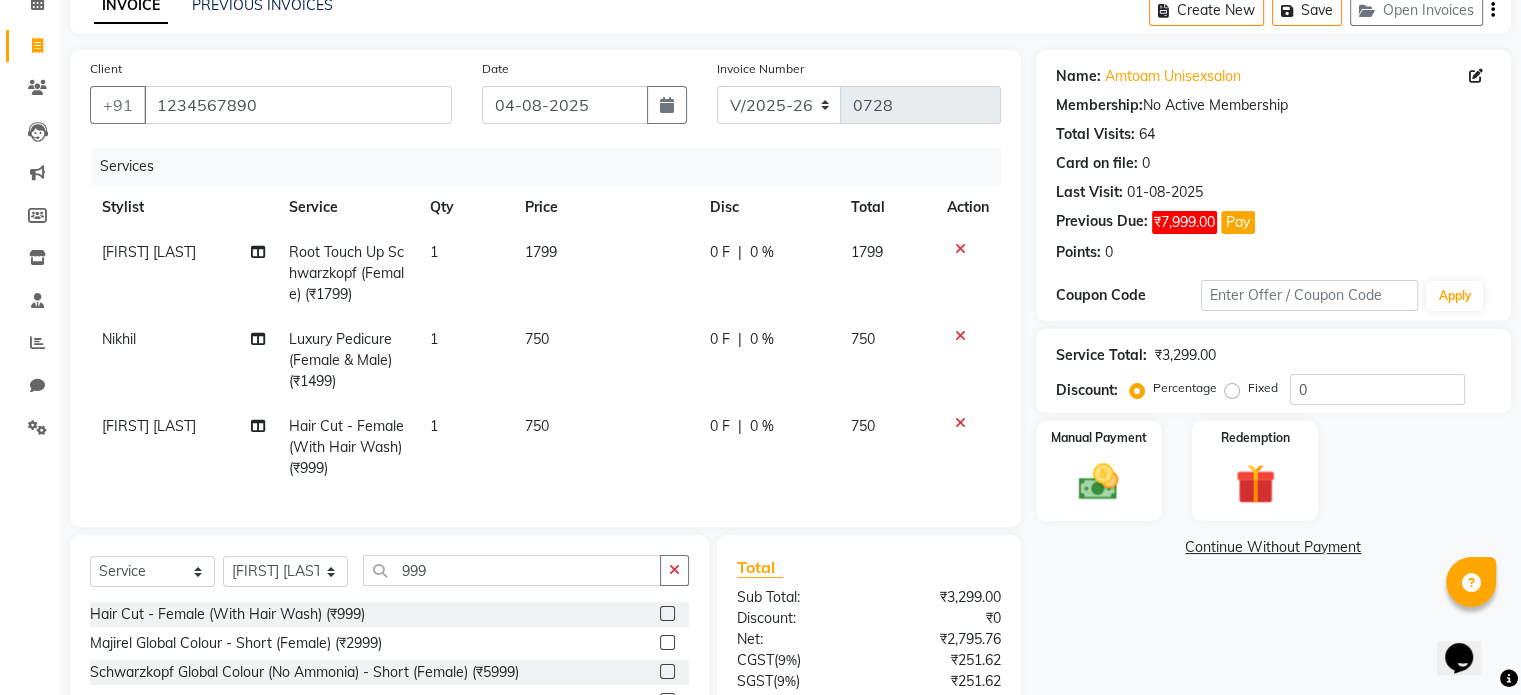 click on "750" 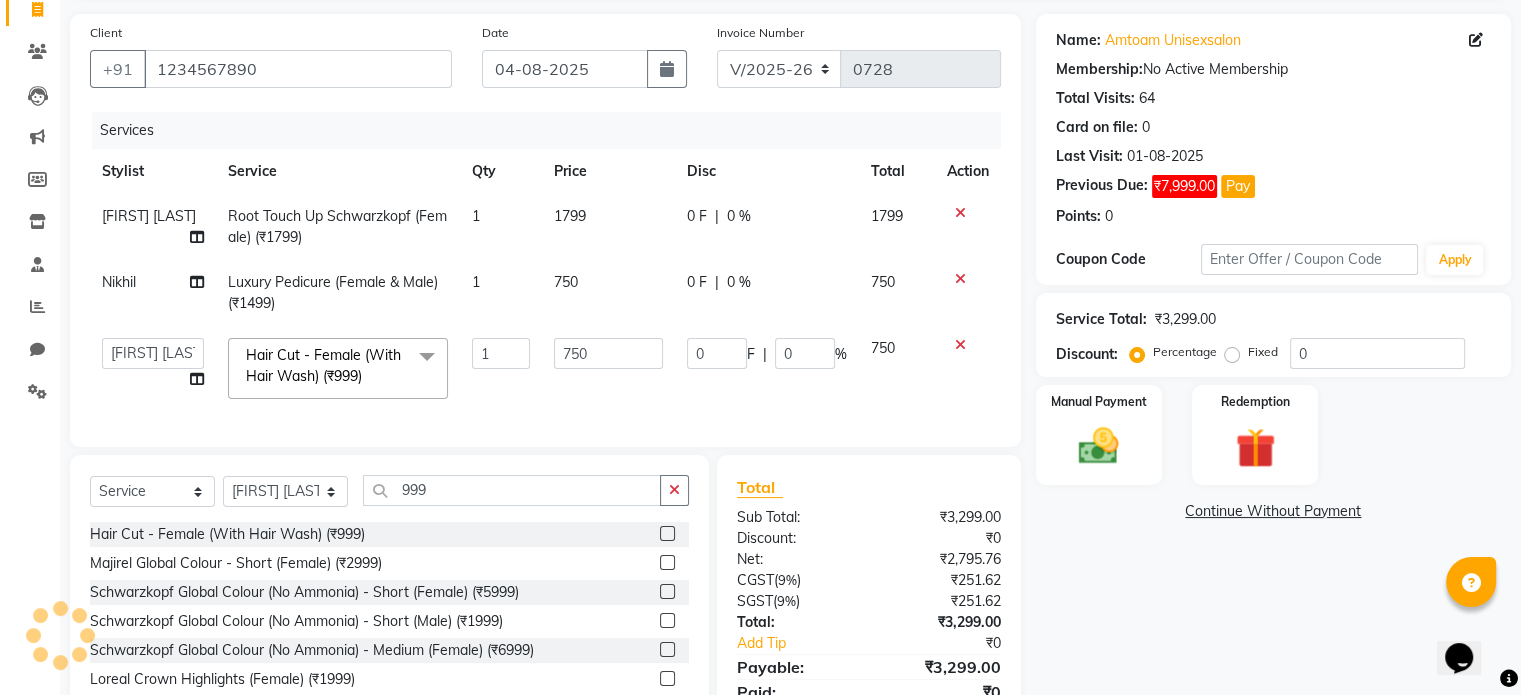 scroll, scrollTop: 36, scrollLeft: 0, axis: vertical 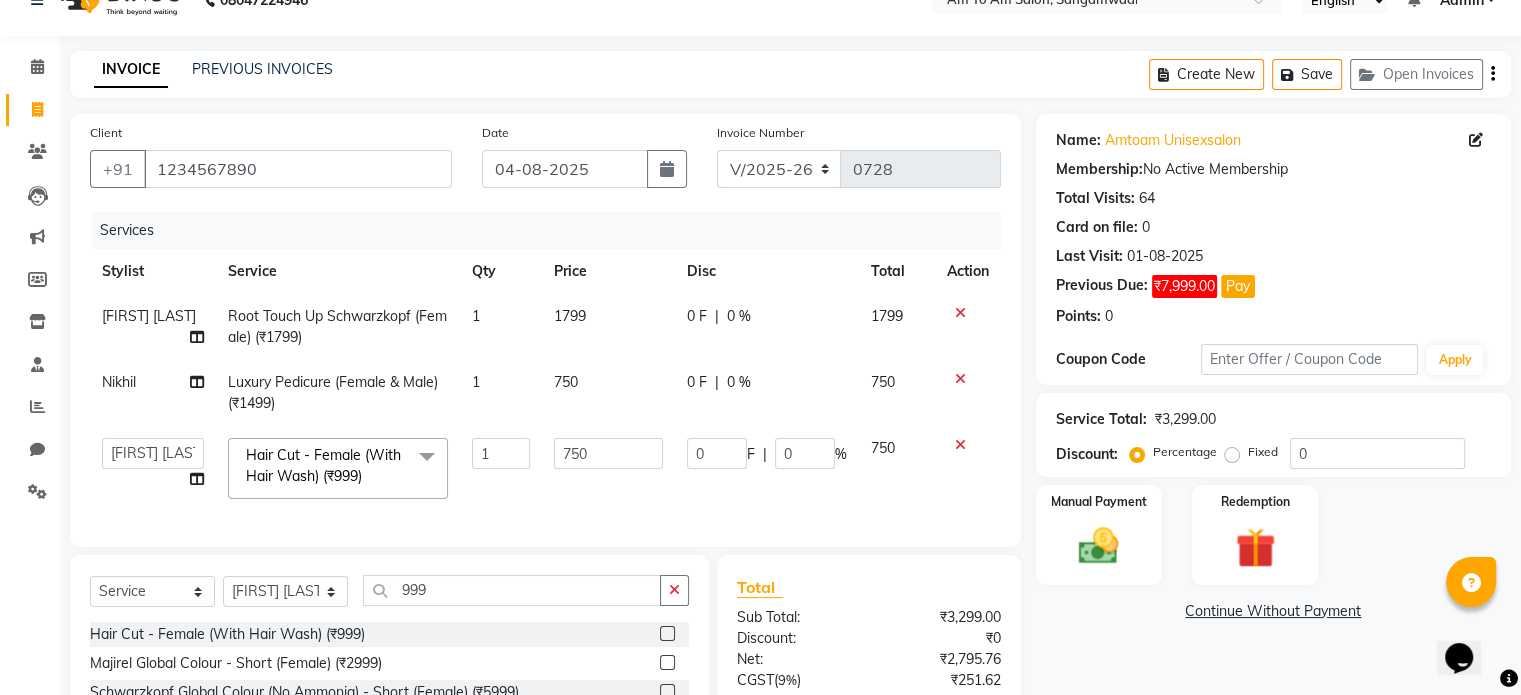 click on "1799" 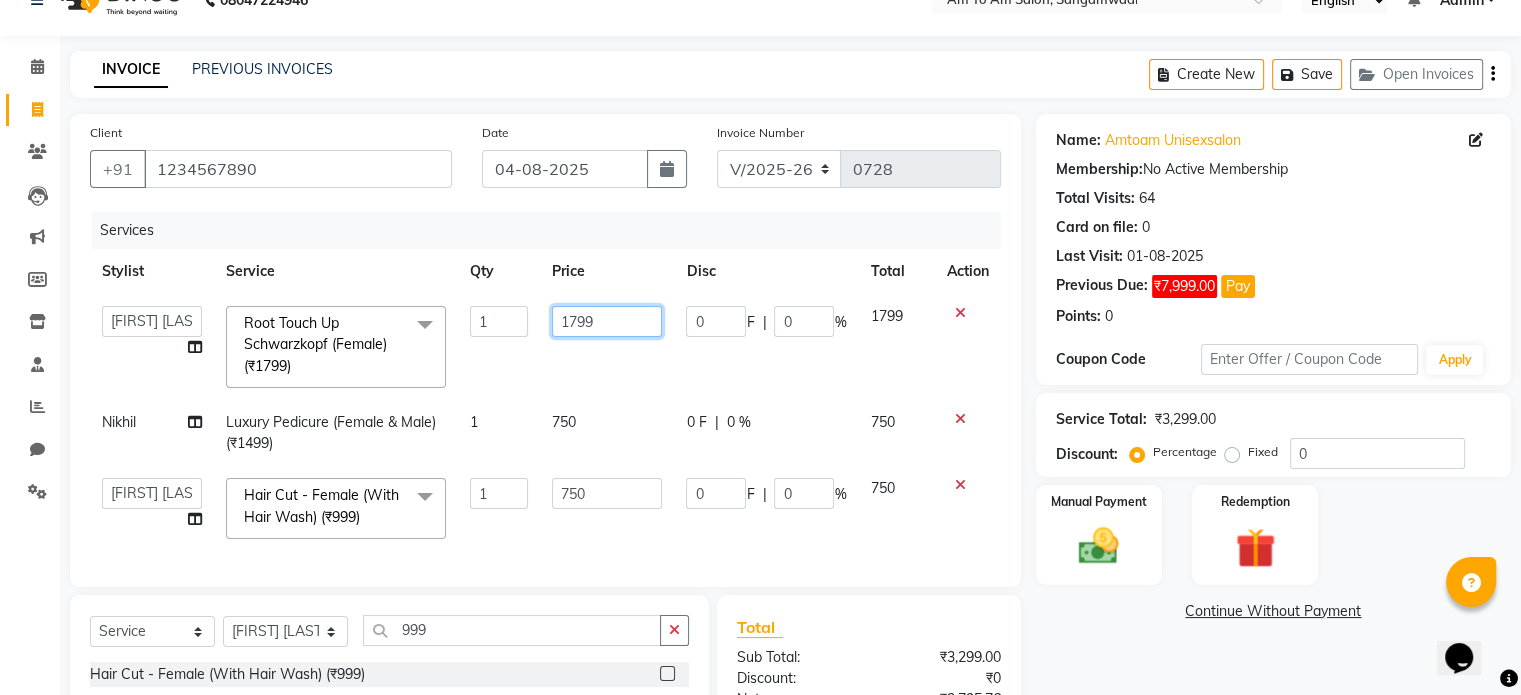 click on "1799" 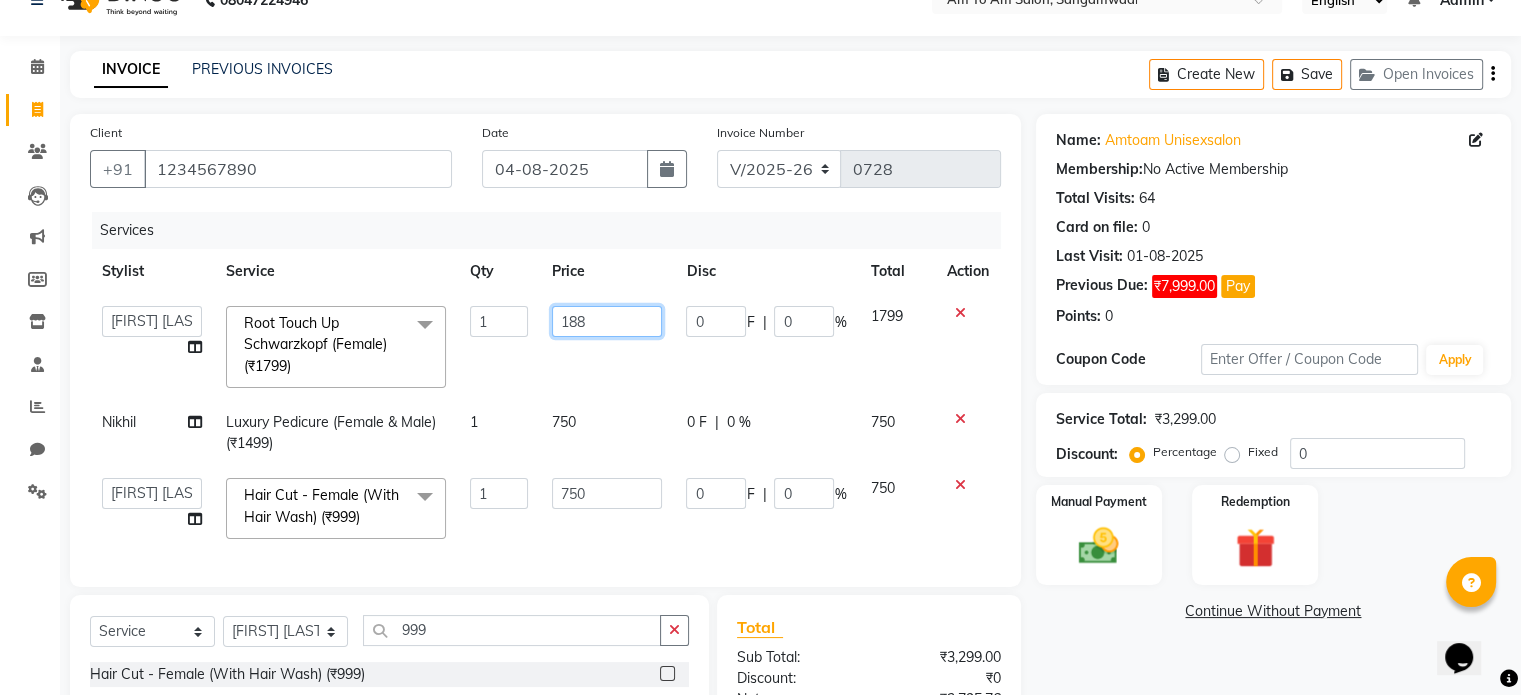 type on "1888" 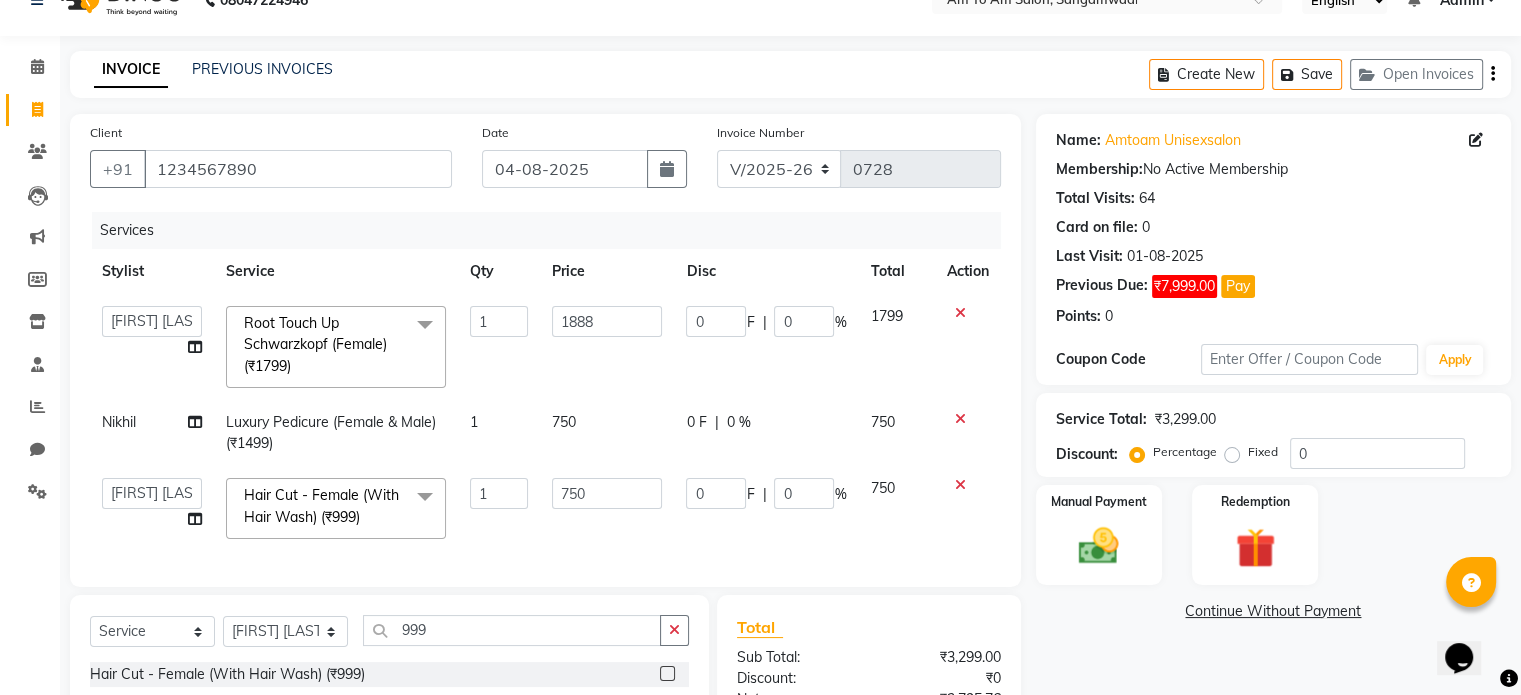 click on "Name: [LAST] Unisexsalon Membership:  No Active Membership  Total Visits:  64 Card on file:  0 Last Visit:   01-08-2025 Previous Due:  [CURRENCY][PRICE]  Pay Points:   0  Coupon Code Apply Service Total:  [CURRENCY][PRICE]  Discount:  Percentage   Fixed  0 Manual Payment Redemption  Continue Without Payment" 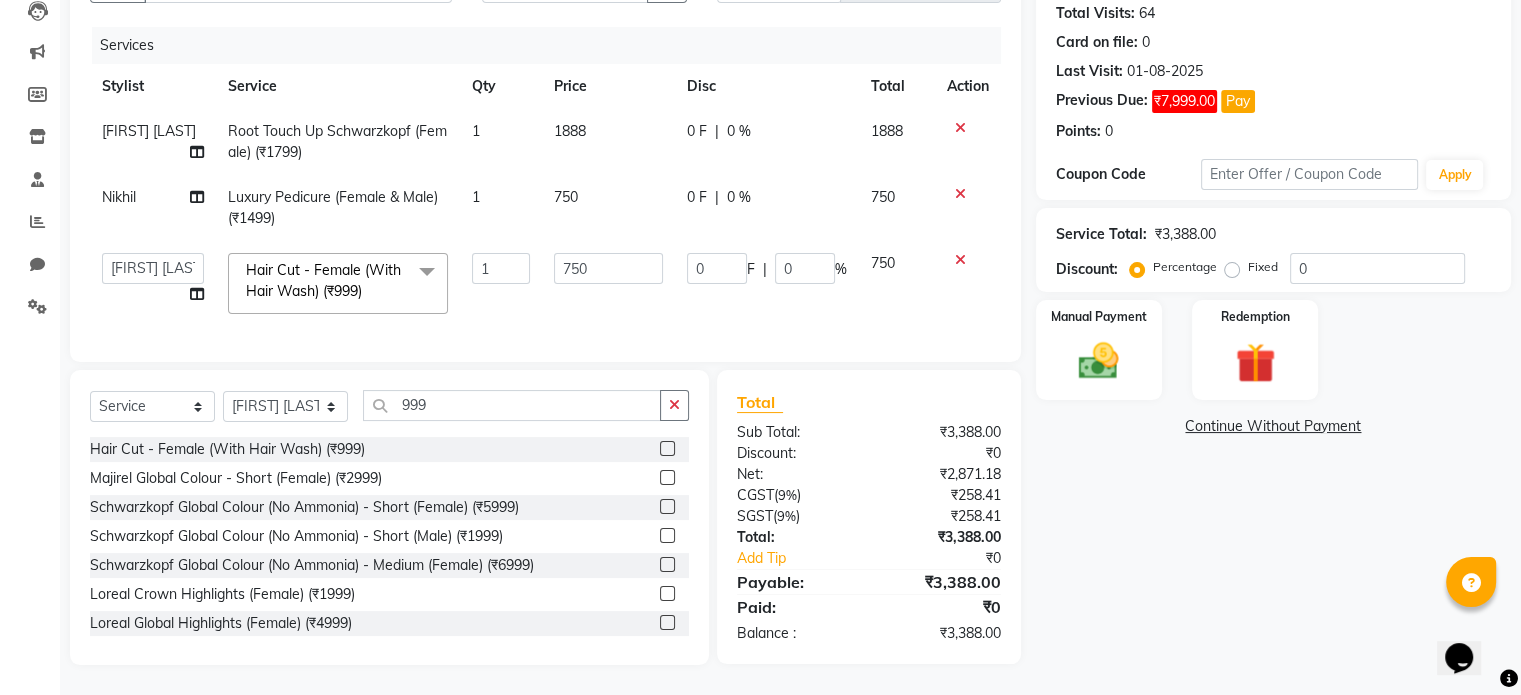 scroll, scrollTop: 236, scrollLeft: 0, axis: vertical 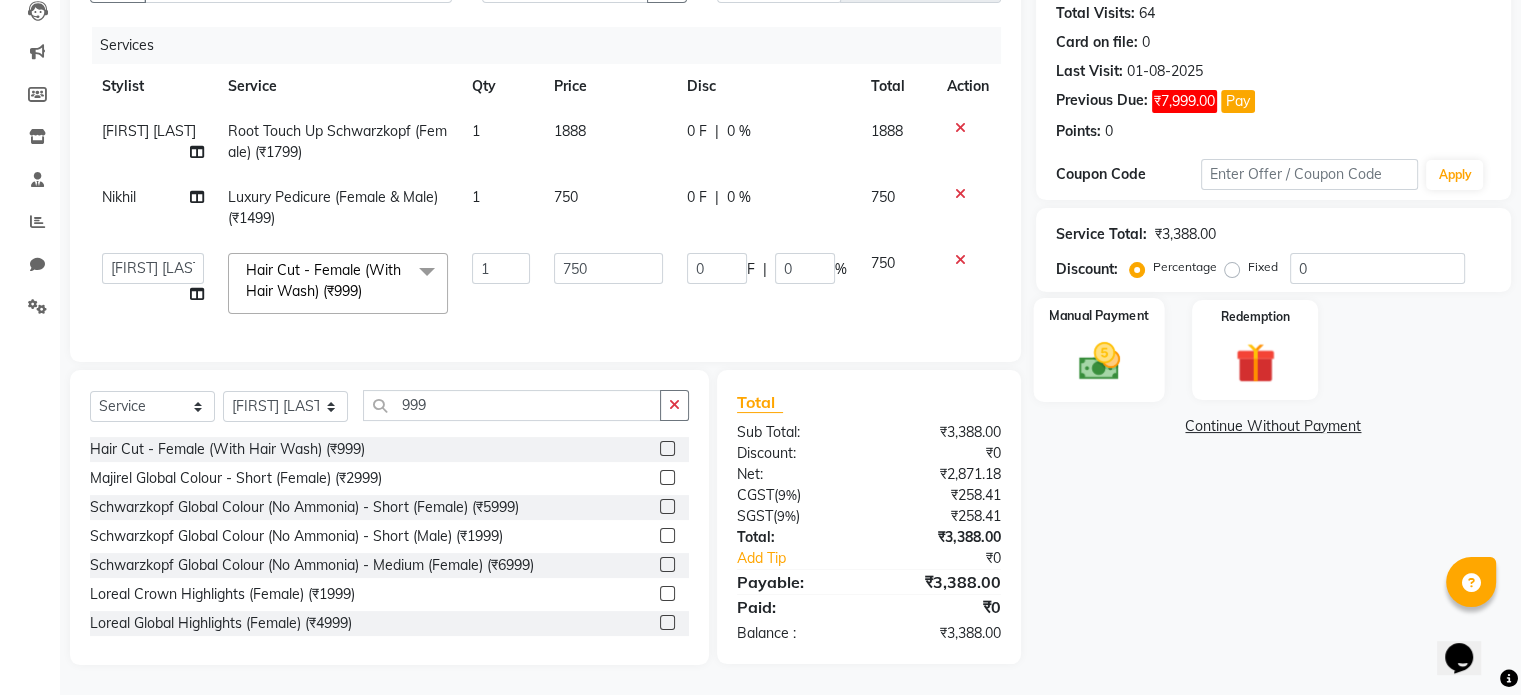 click 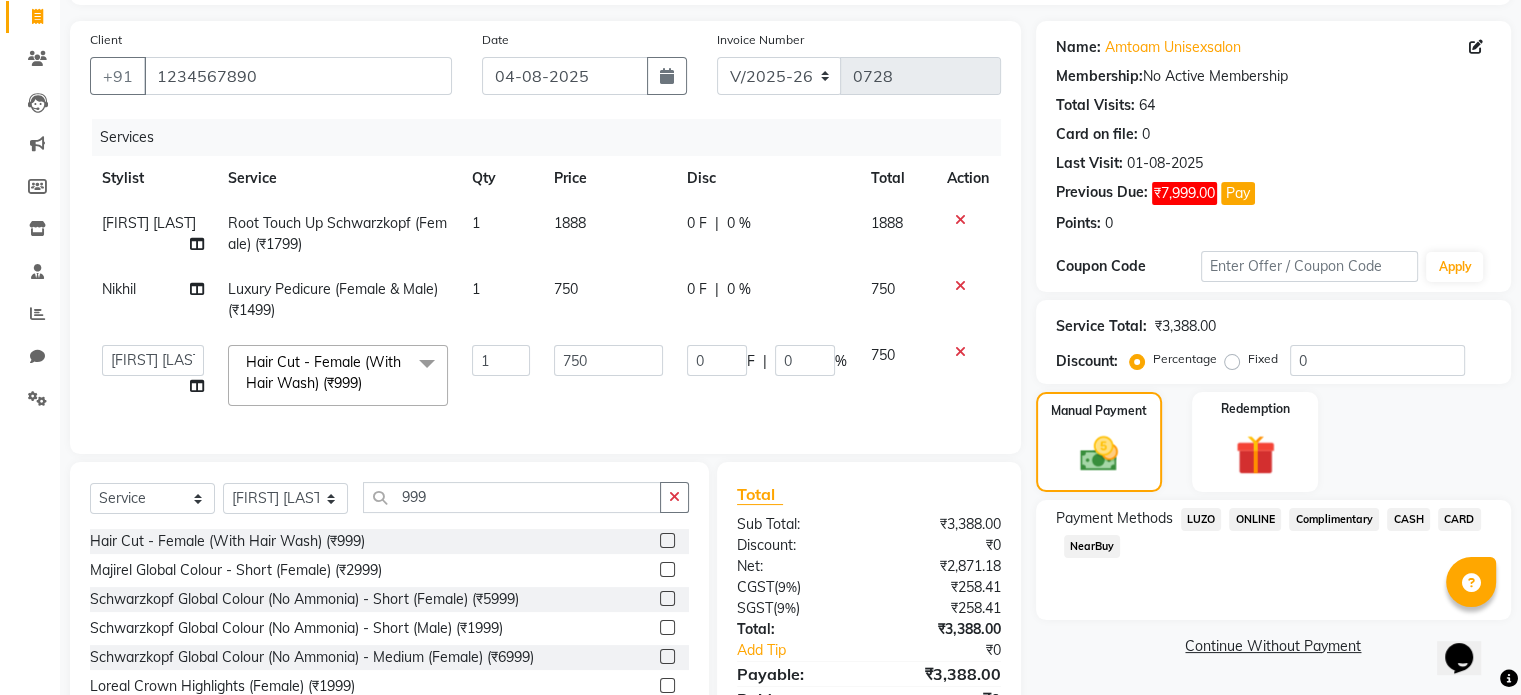 scroll, scrollTop: 0, scrollLeft: 0, axis: both 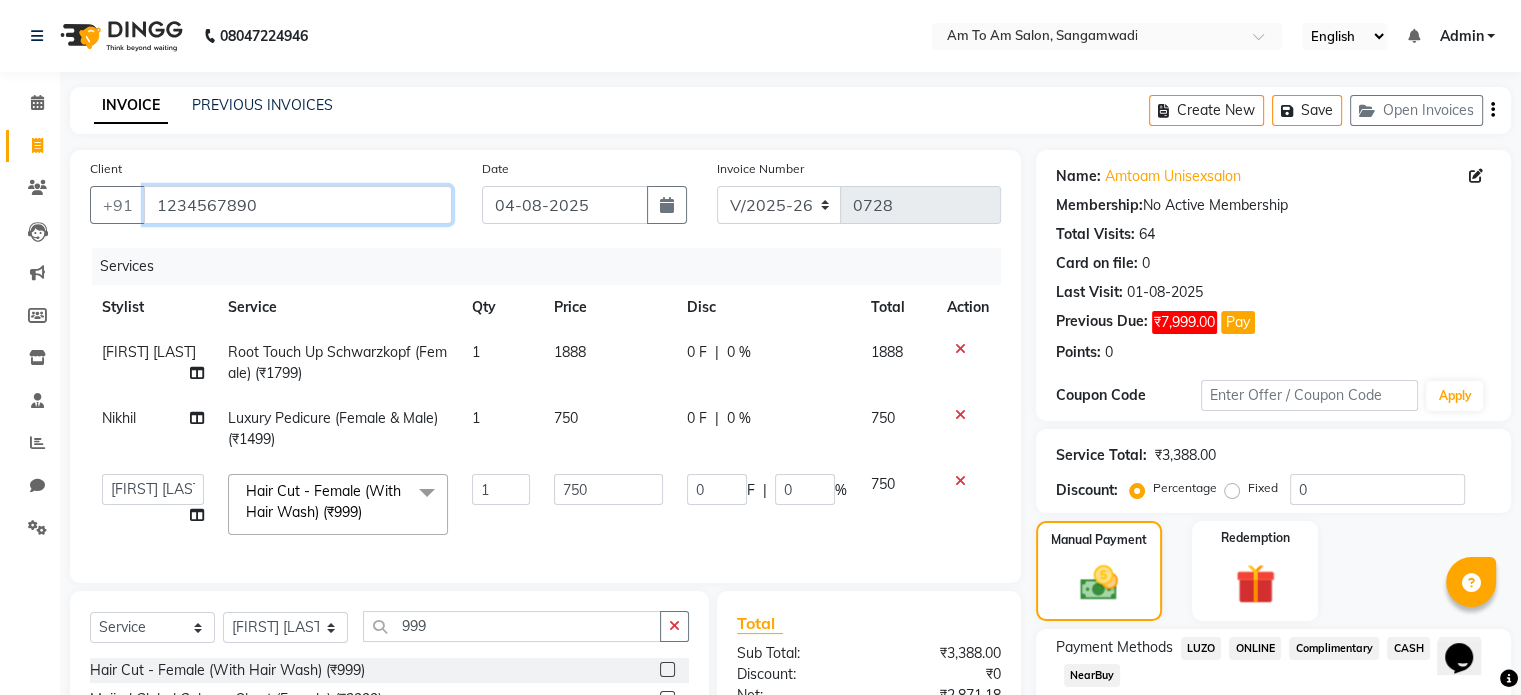 click on "1234567890" at bounding box center [298, 205] 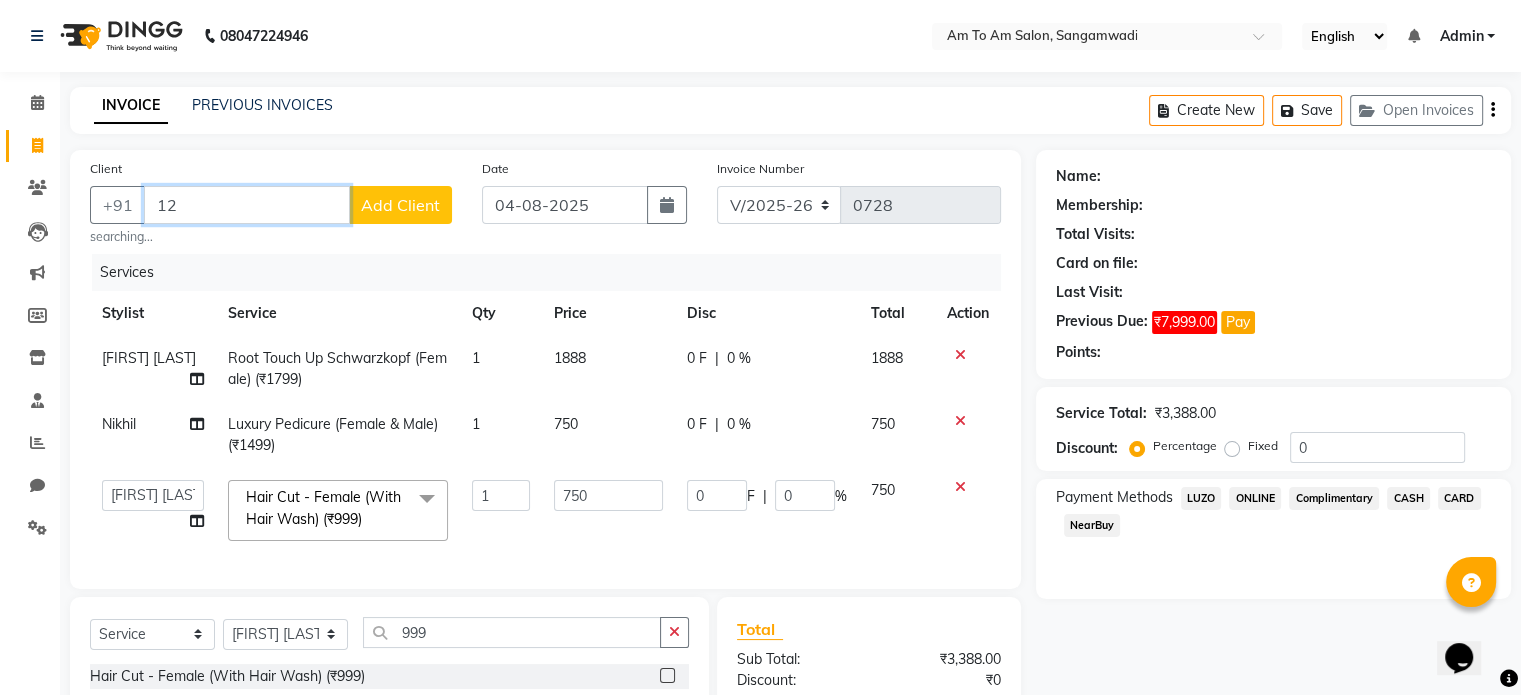 type on "1" 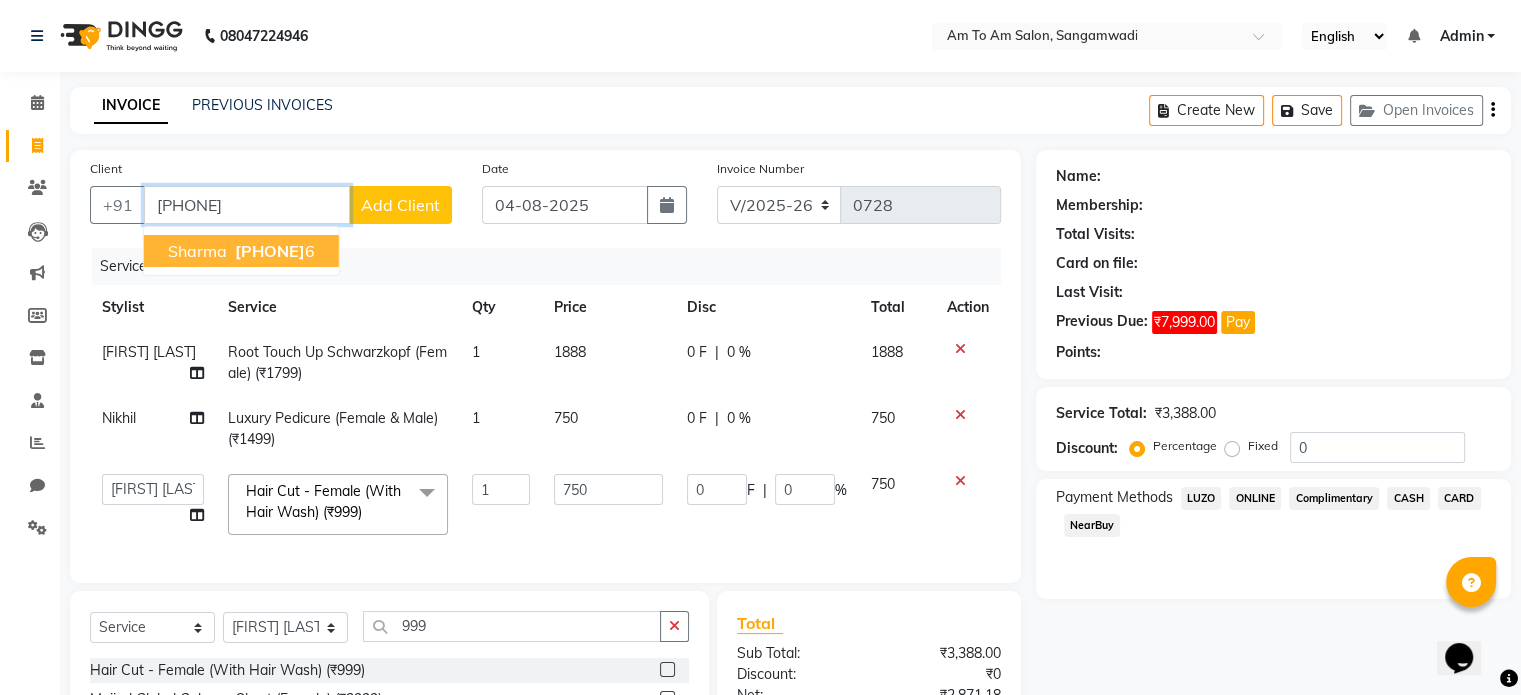 click on "[PHONE]" at bounding box center [273, 251] 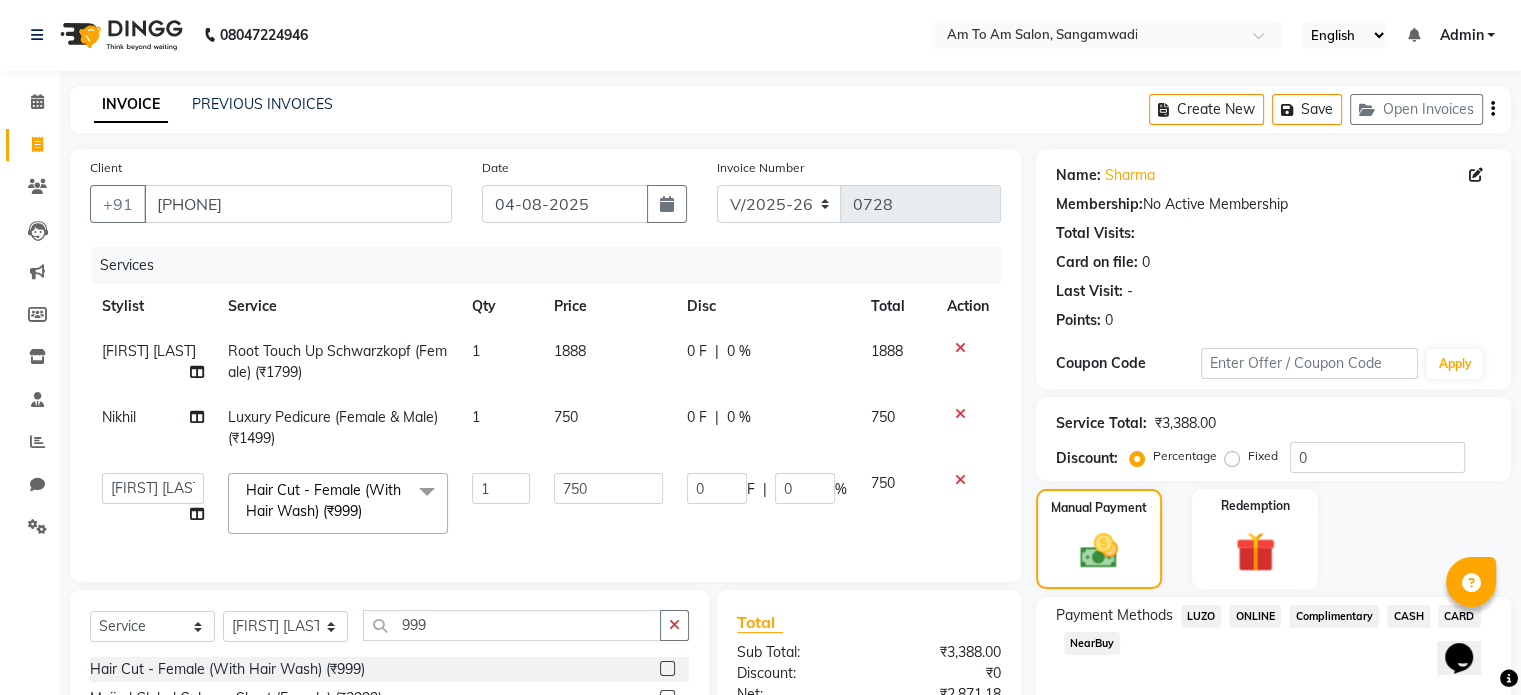 scroll, scrollTop: 100, scrollLeft: 0, axis: vertical 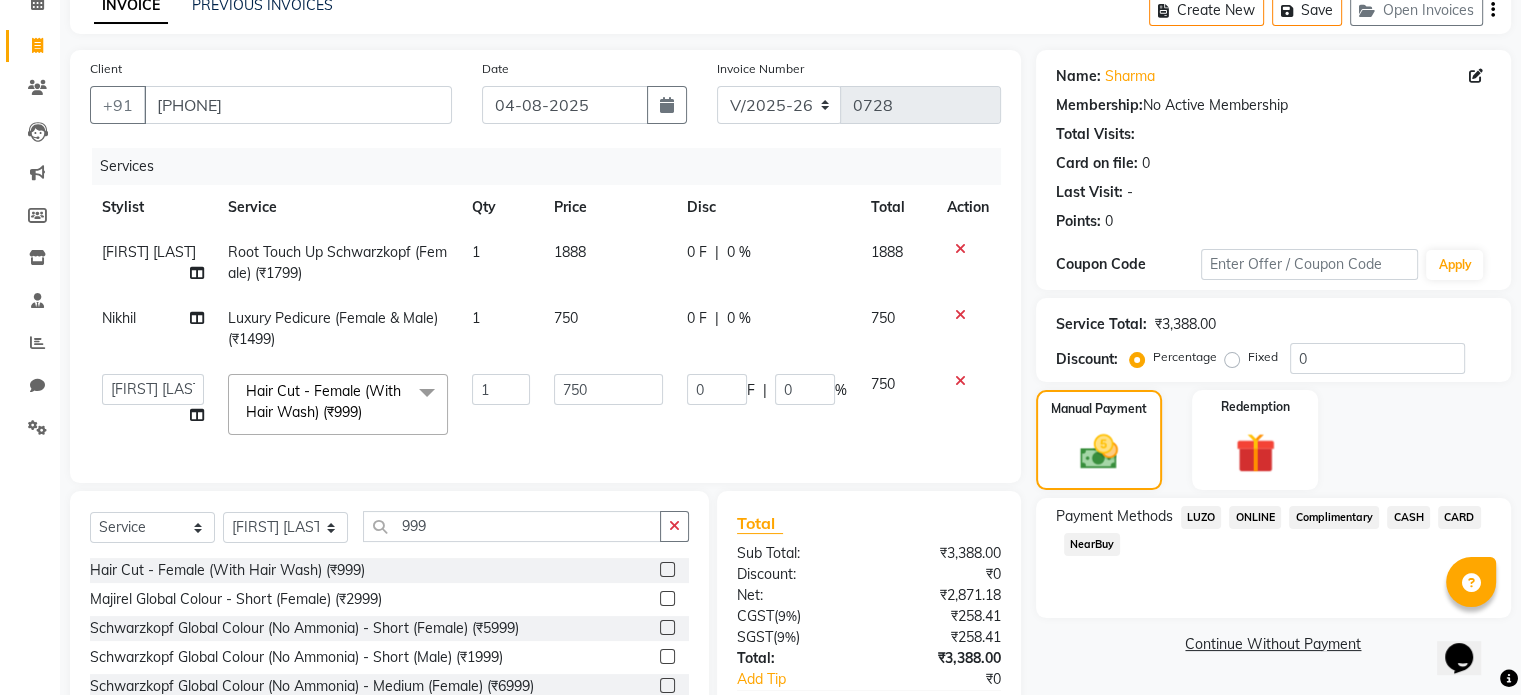 click on "0 F | 0 %" 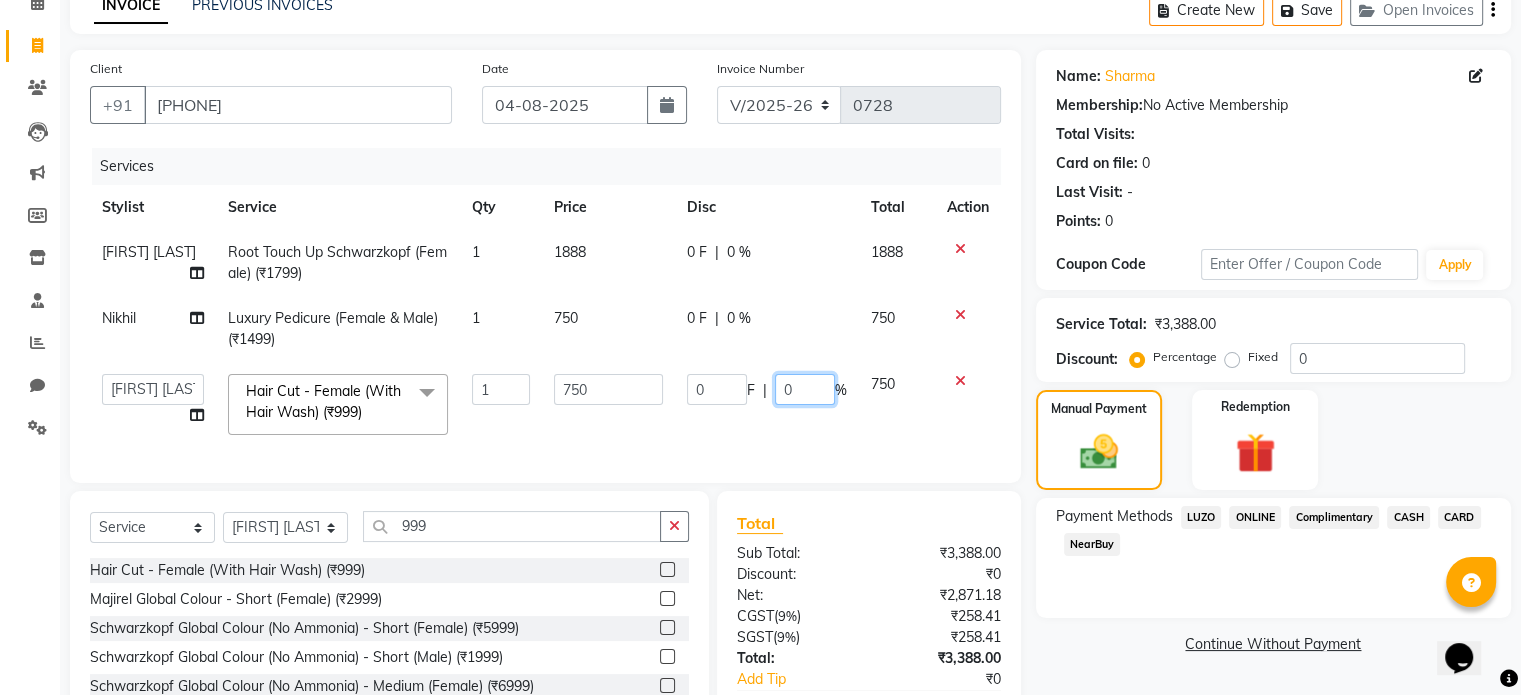 click on "0 F | 0 %" 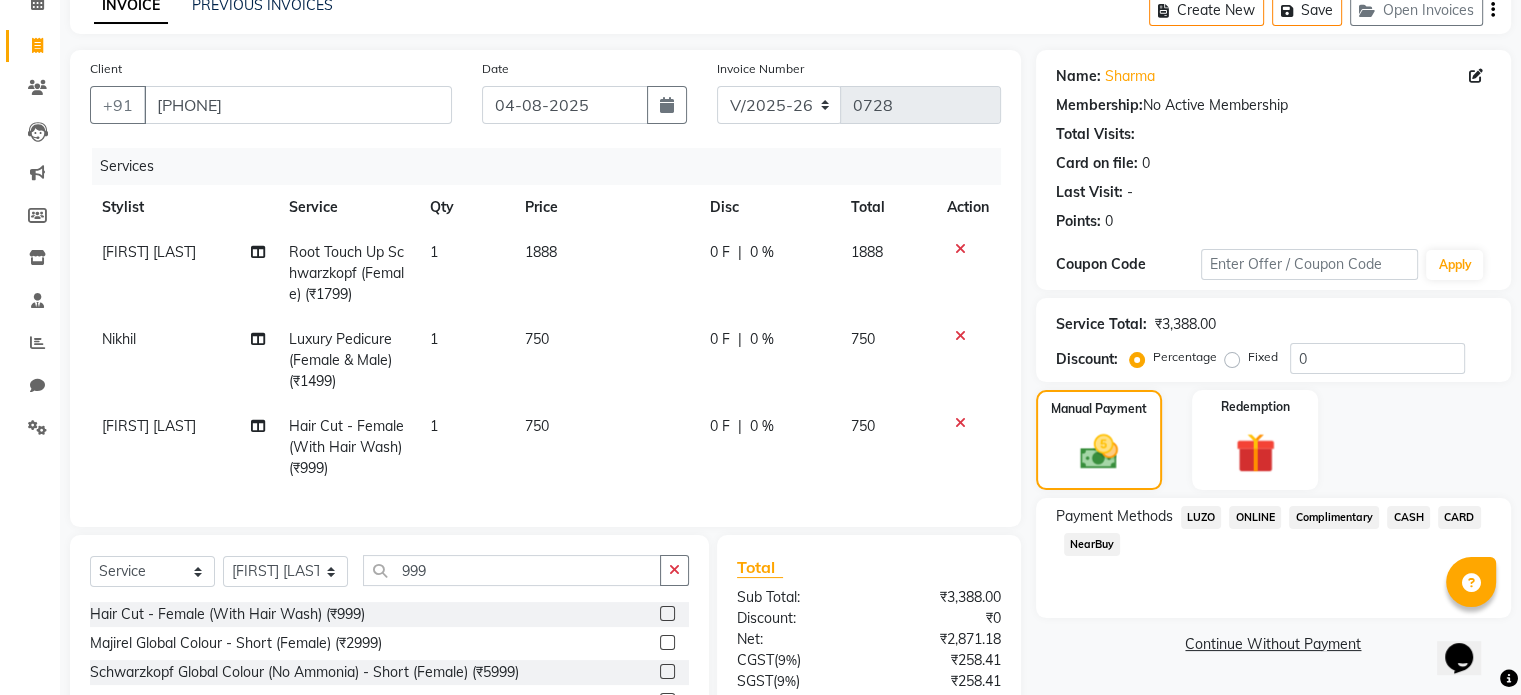 click on "0 F | 0 %" 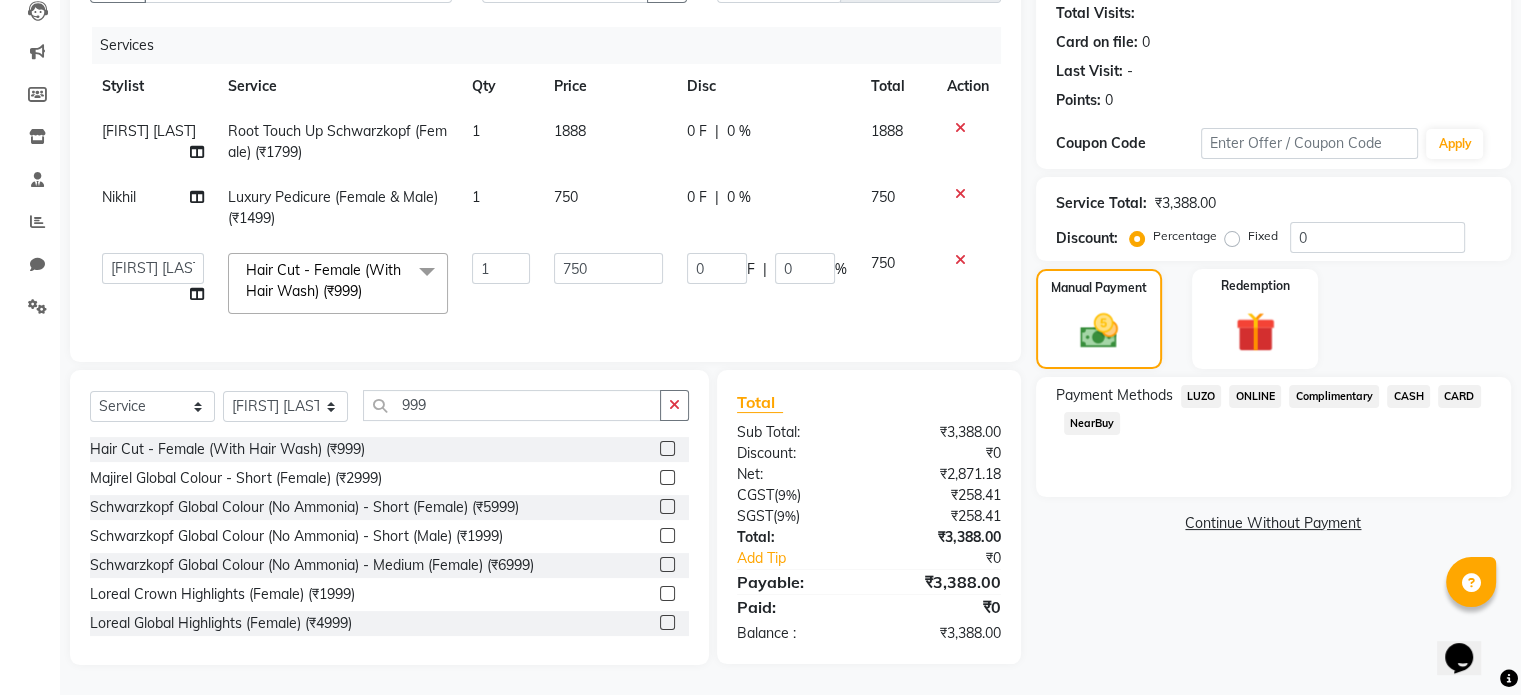 scroll, scrollTop: 236, scrollLeft: 0, axis: vertical 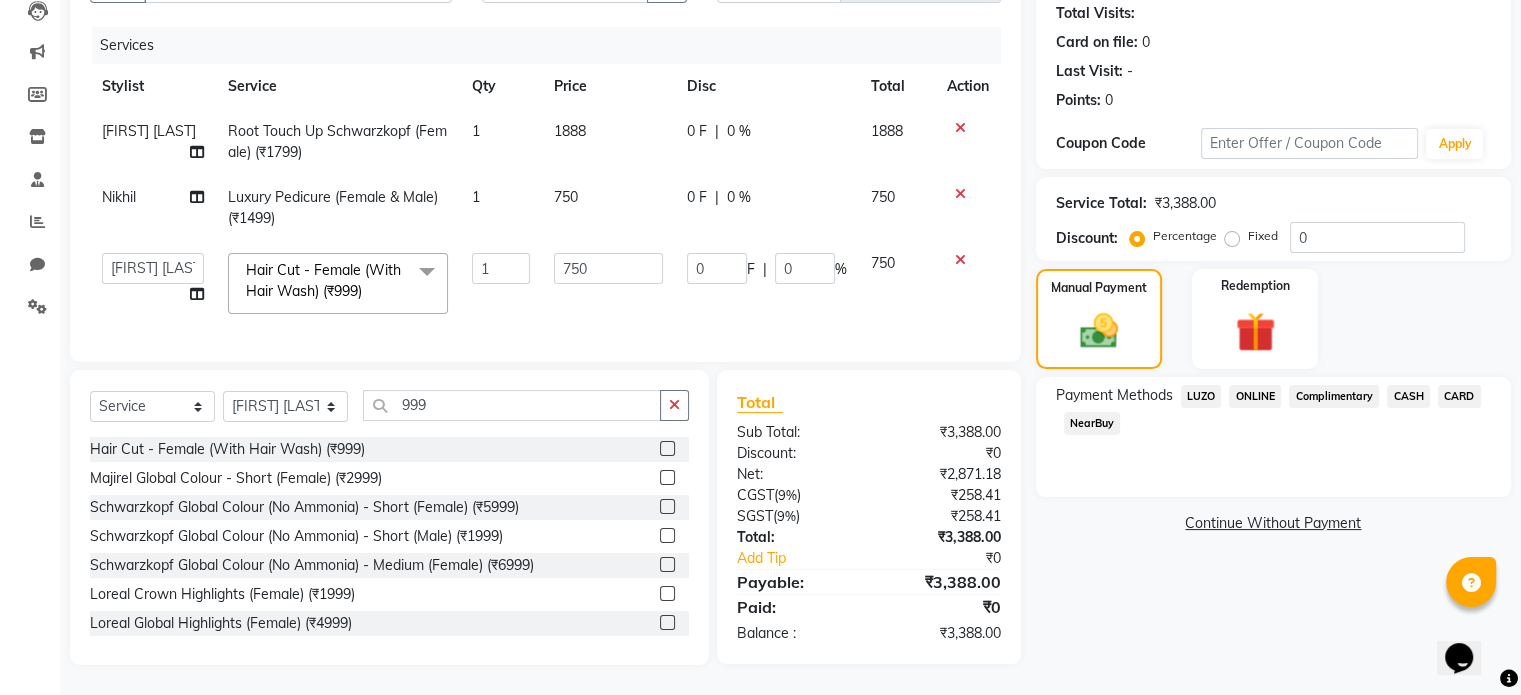 click on "ONLINE" 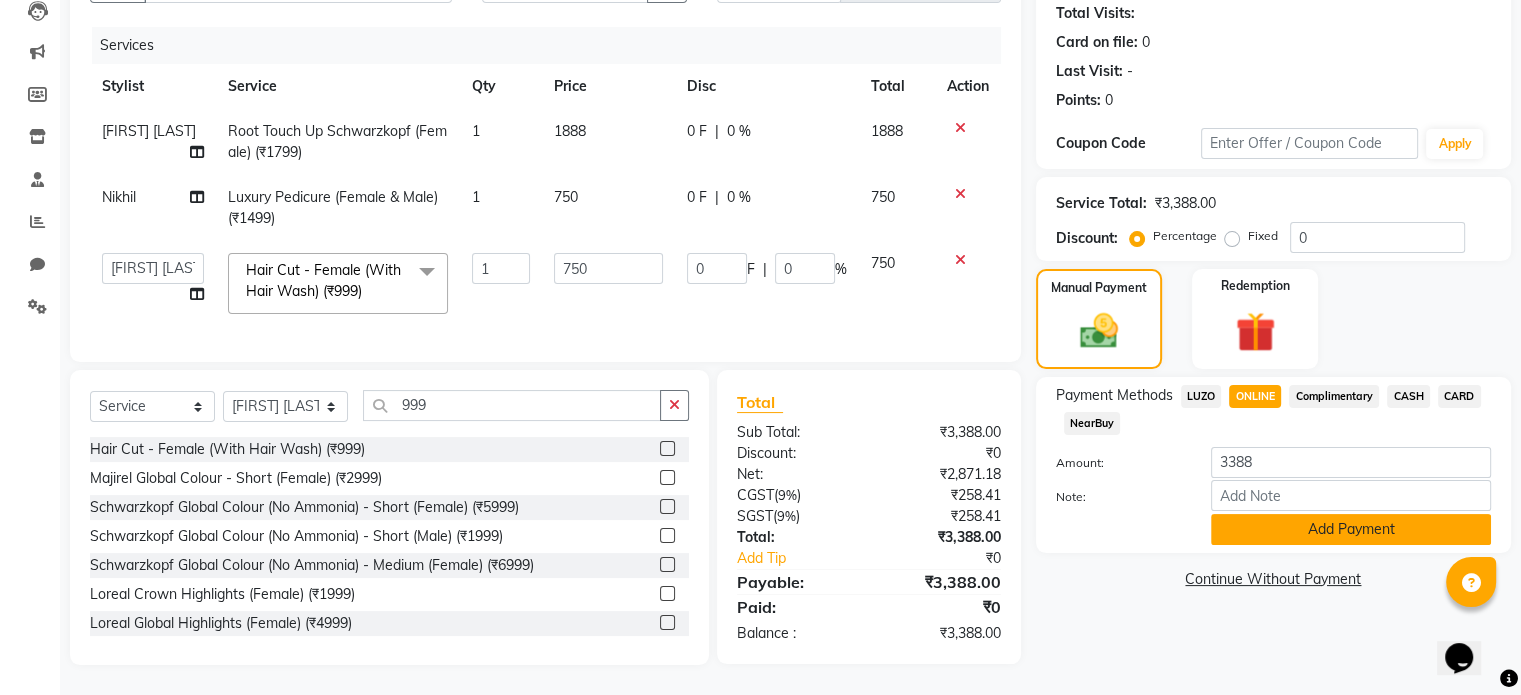 click on "Add Payment" 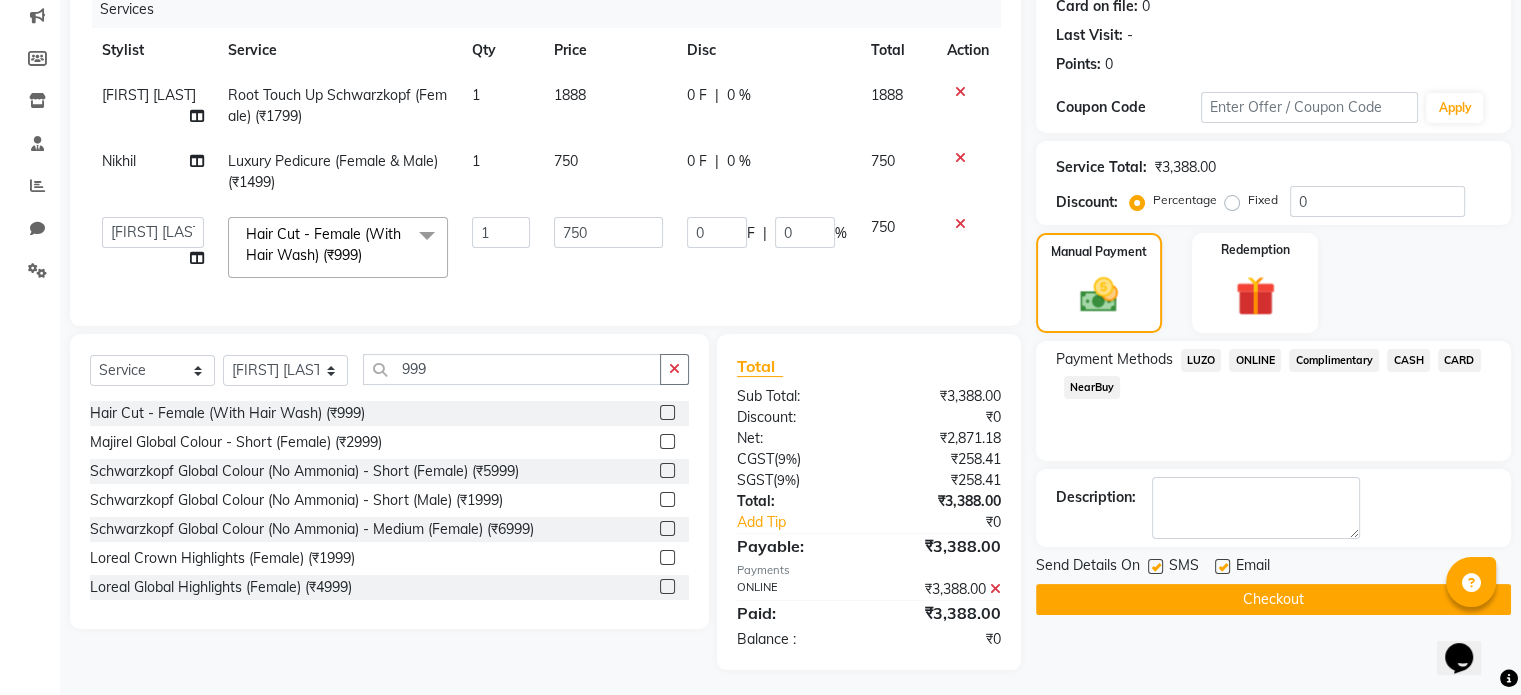 scroll, scrollTop: 276, scrollLeft: 0, axis: vertical 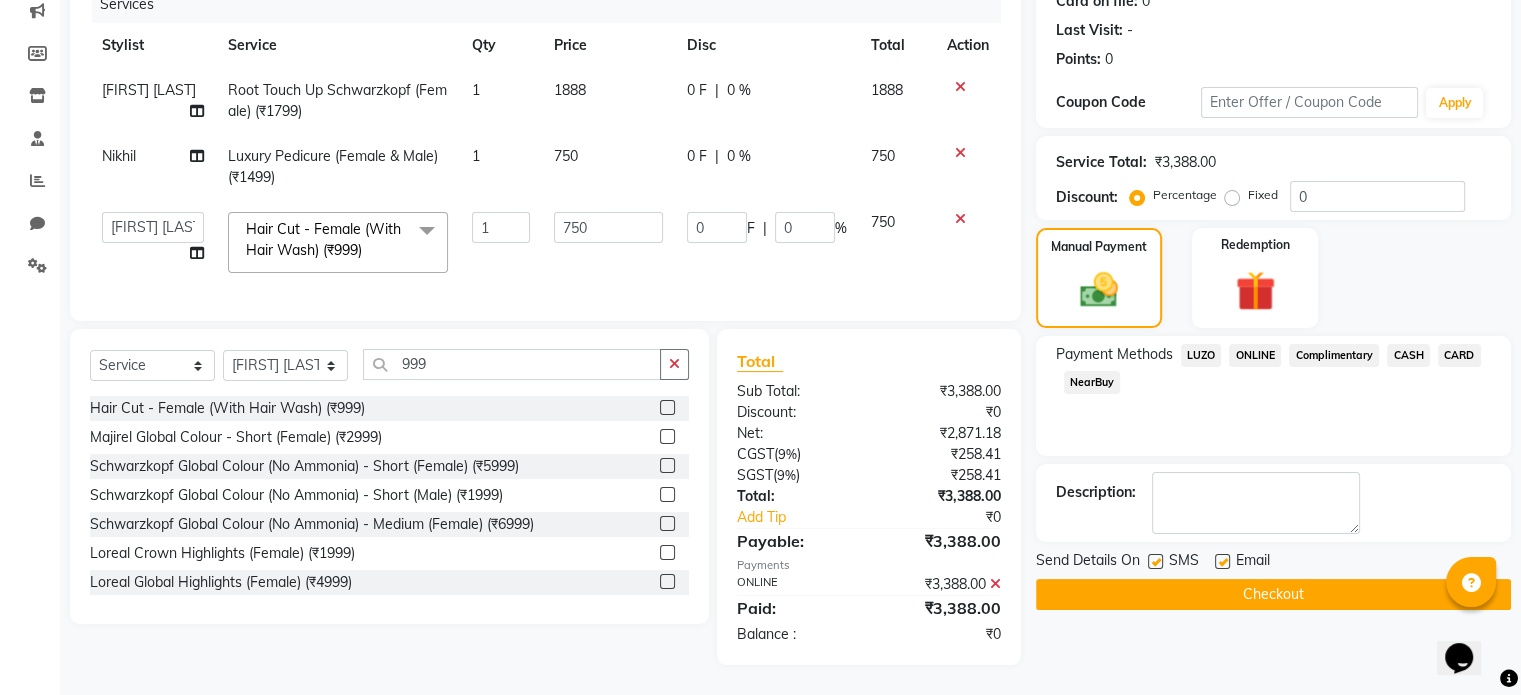 click on "Checkout" 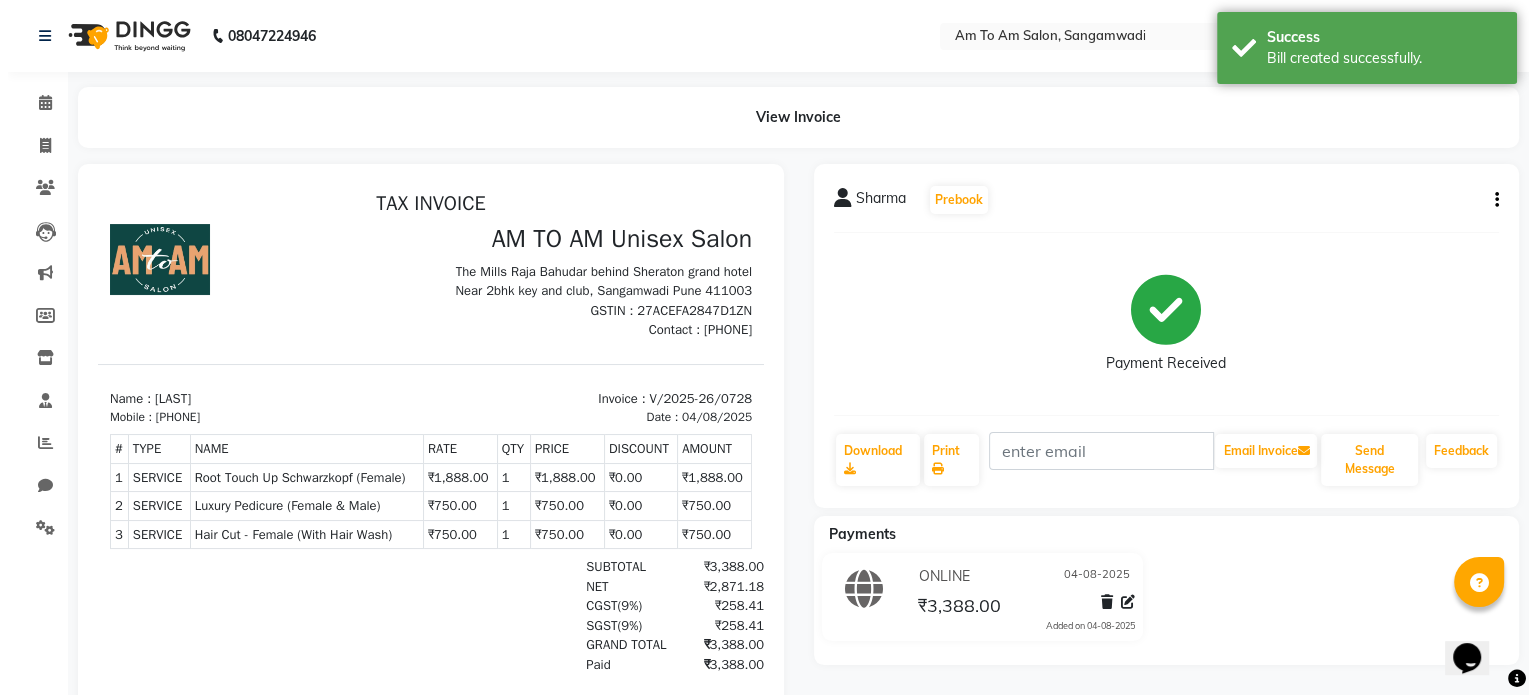 scroll, scrollTop: 0, scrollLeft: 0, axis: both 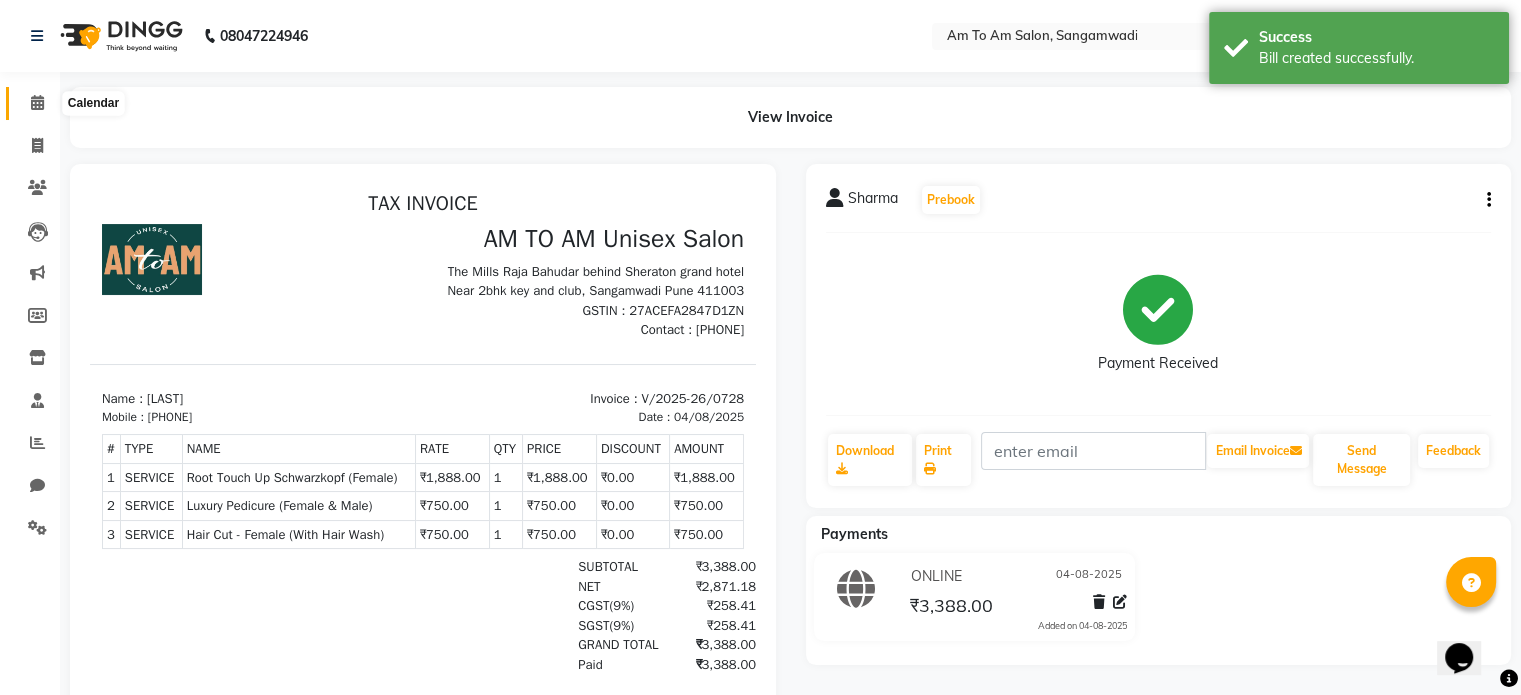 click 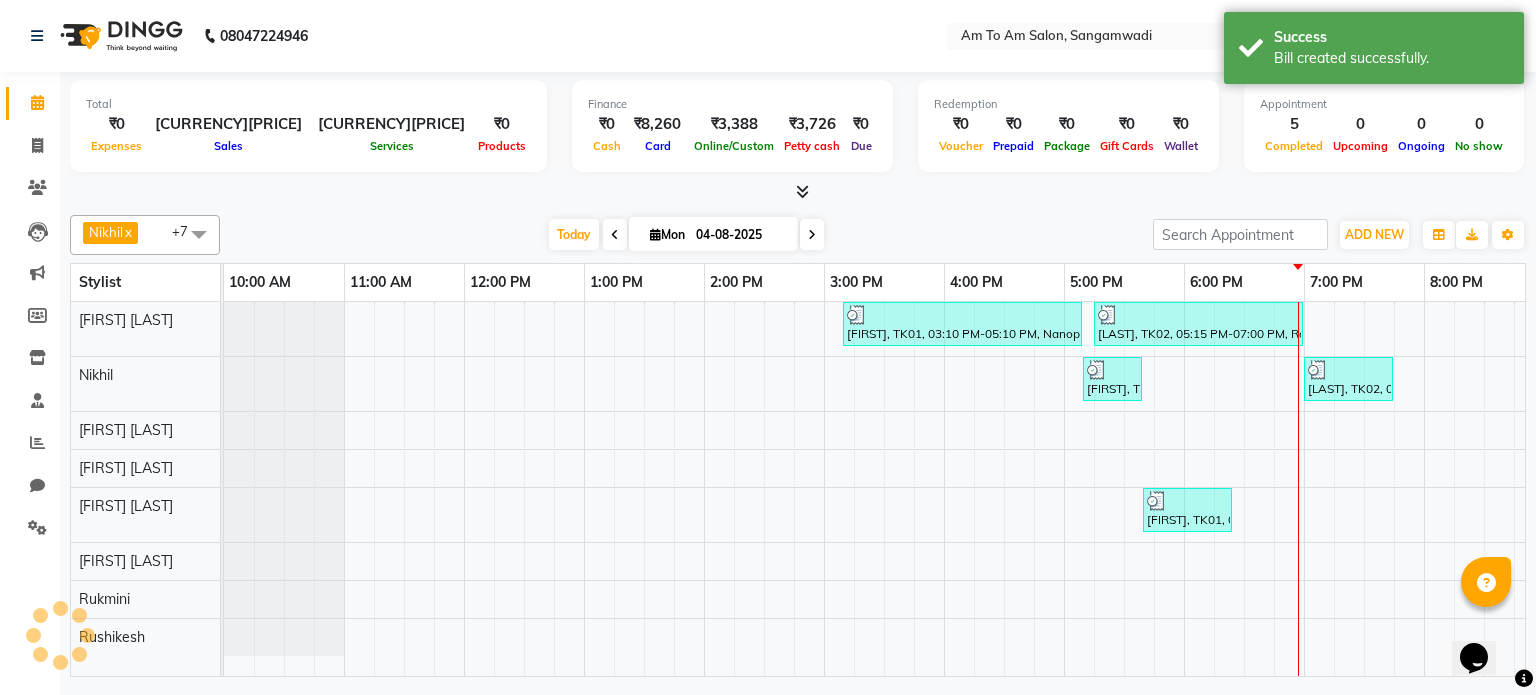 scroll, scrollTop: 0, scrollLeft: 0, axis: both 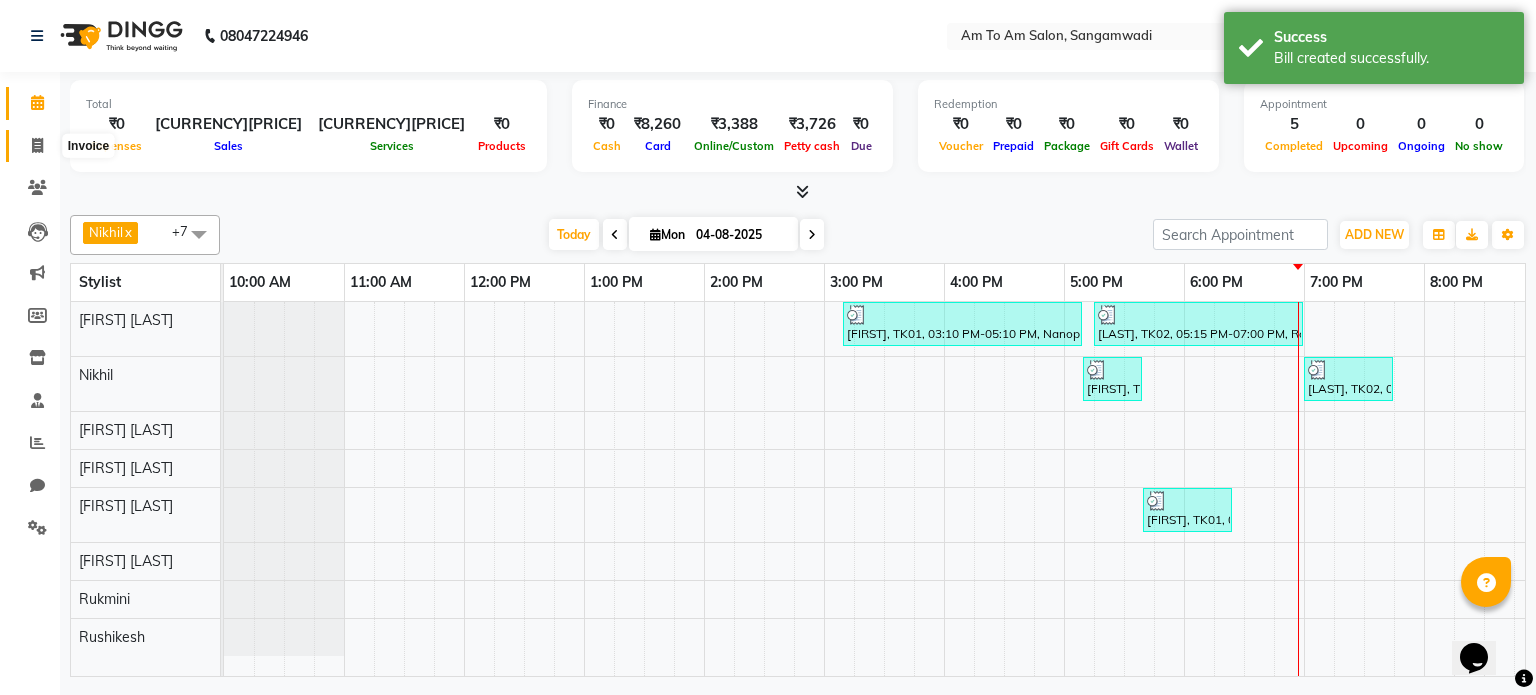 click 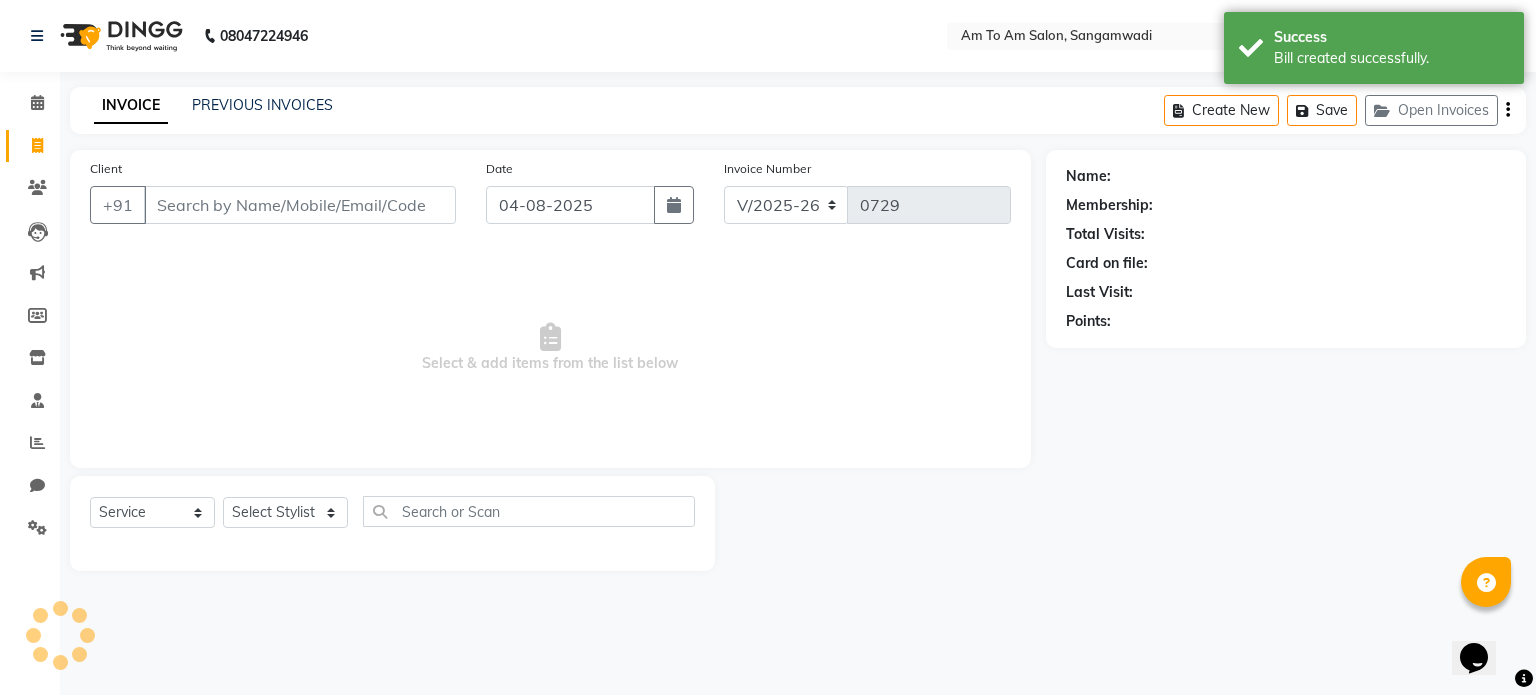 select on "51659" 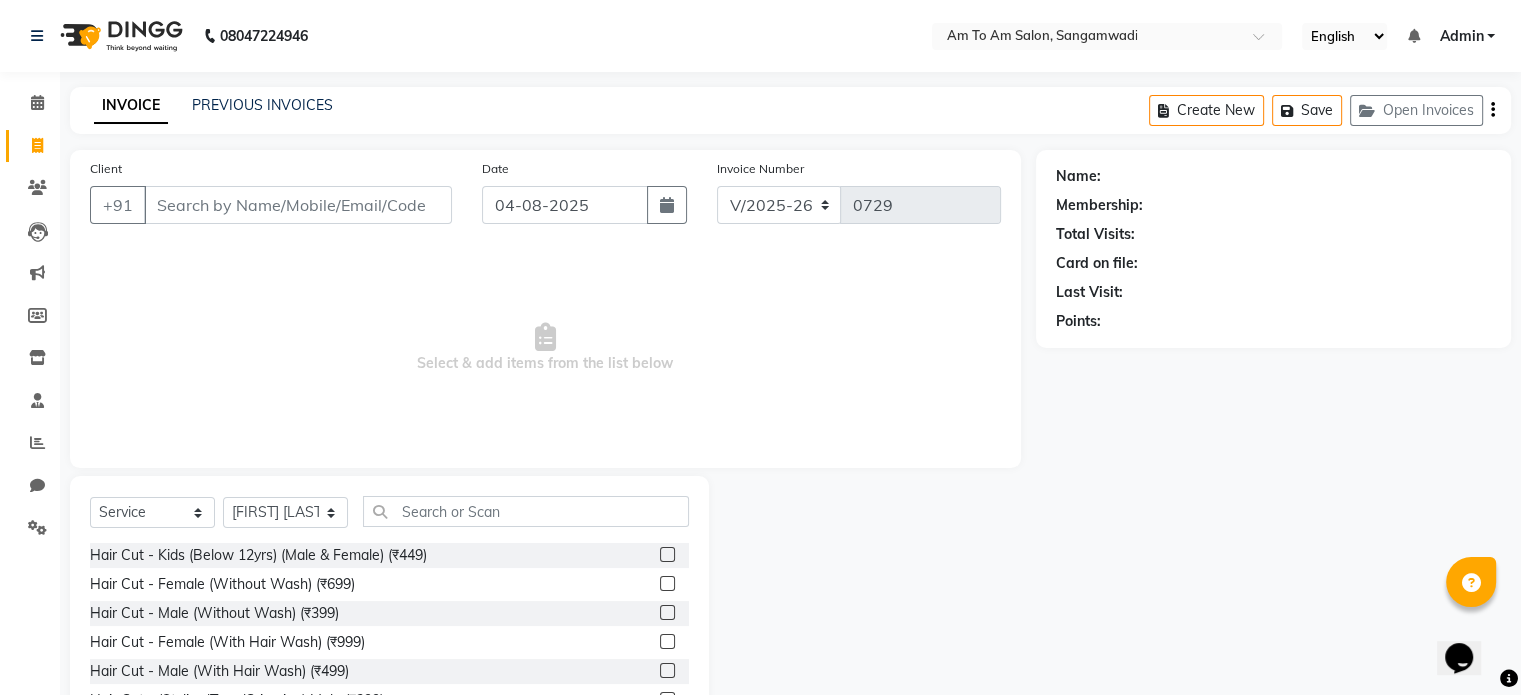 type on "+" 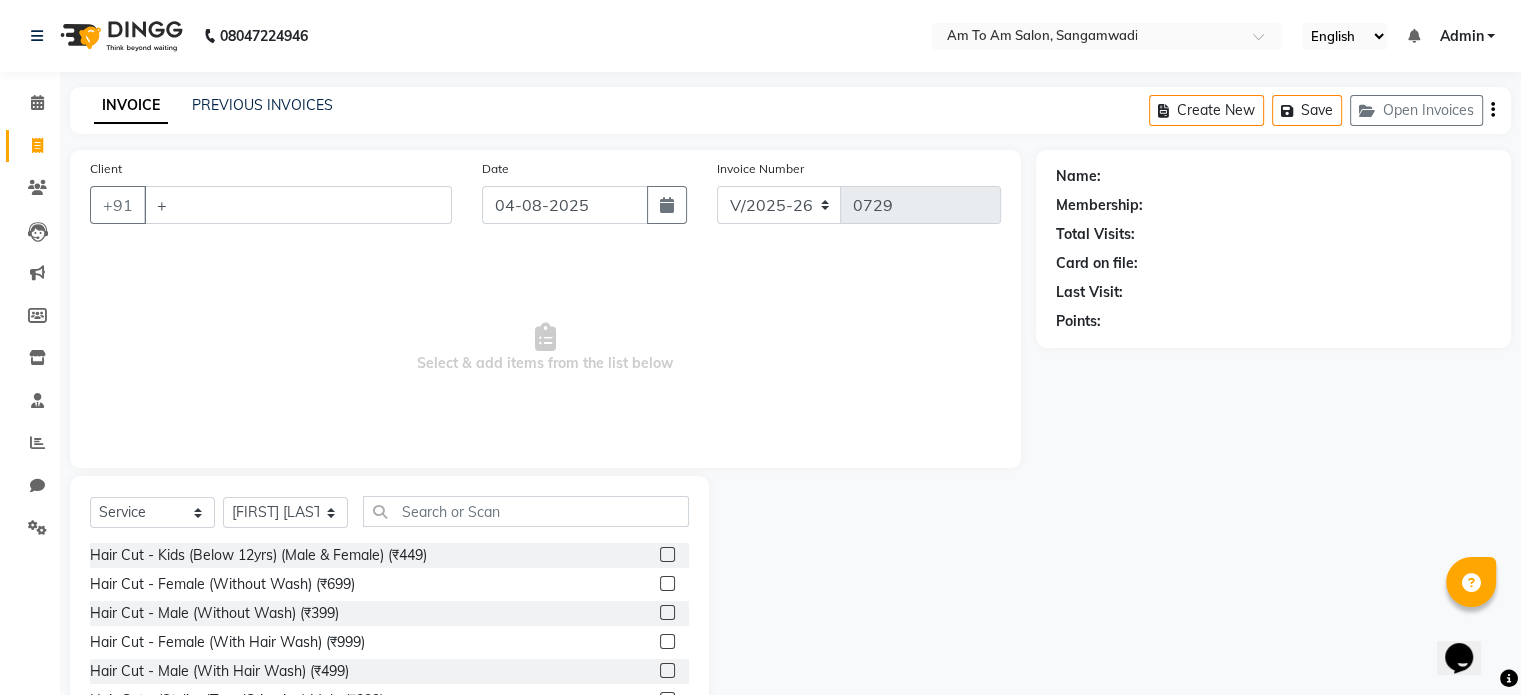 type 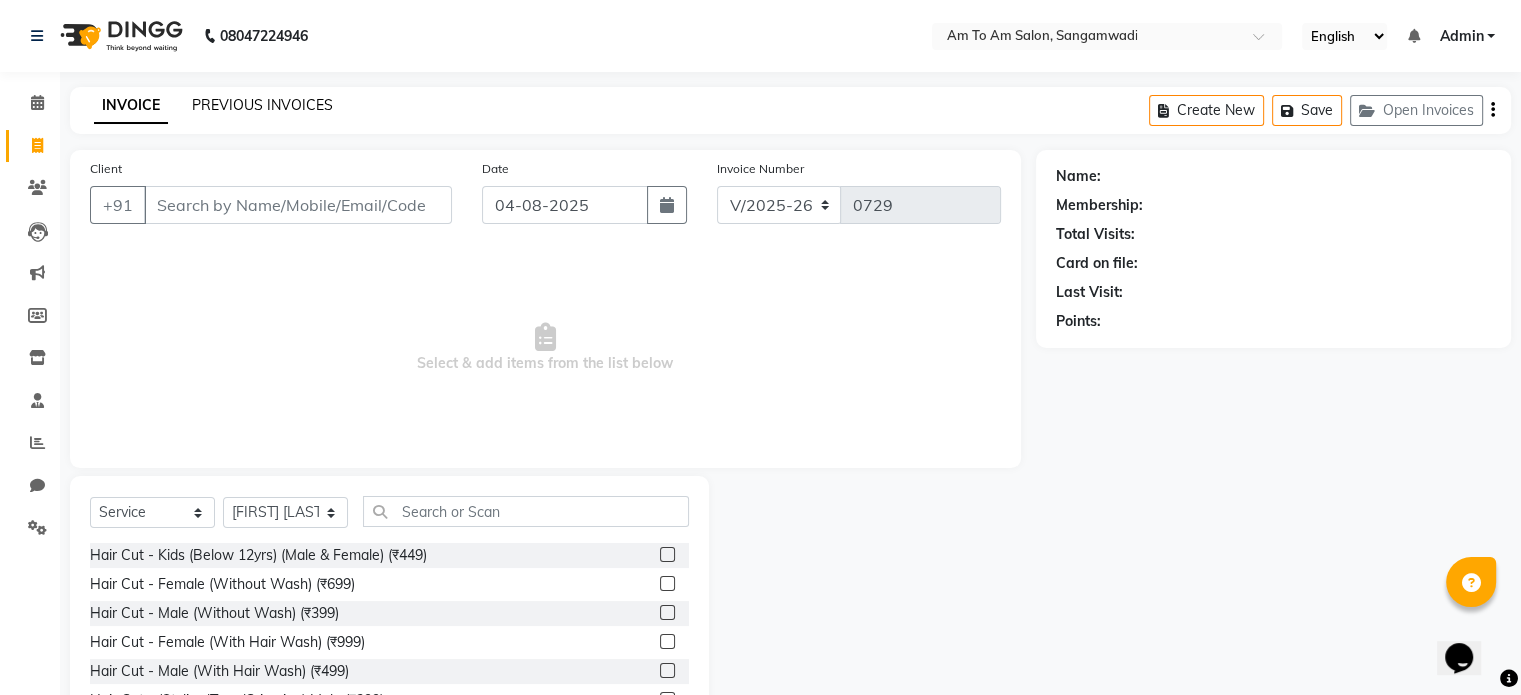 click on "PREVIOUS INVOICES" 